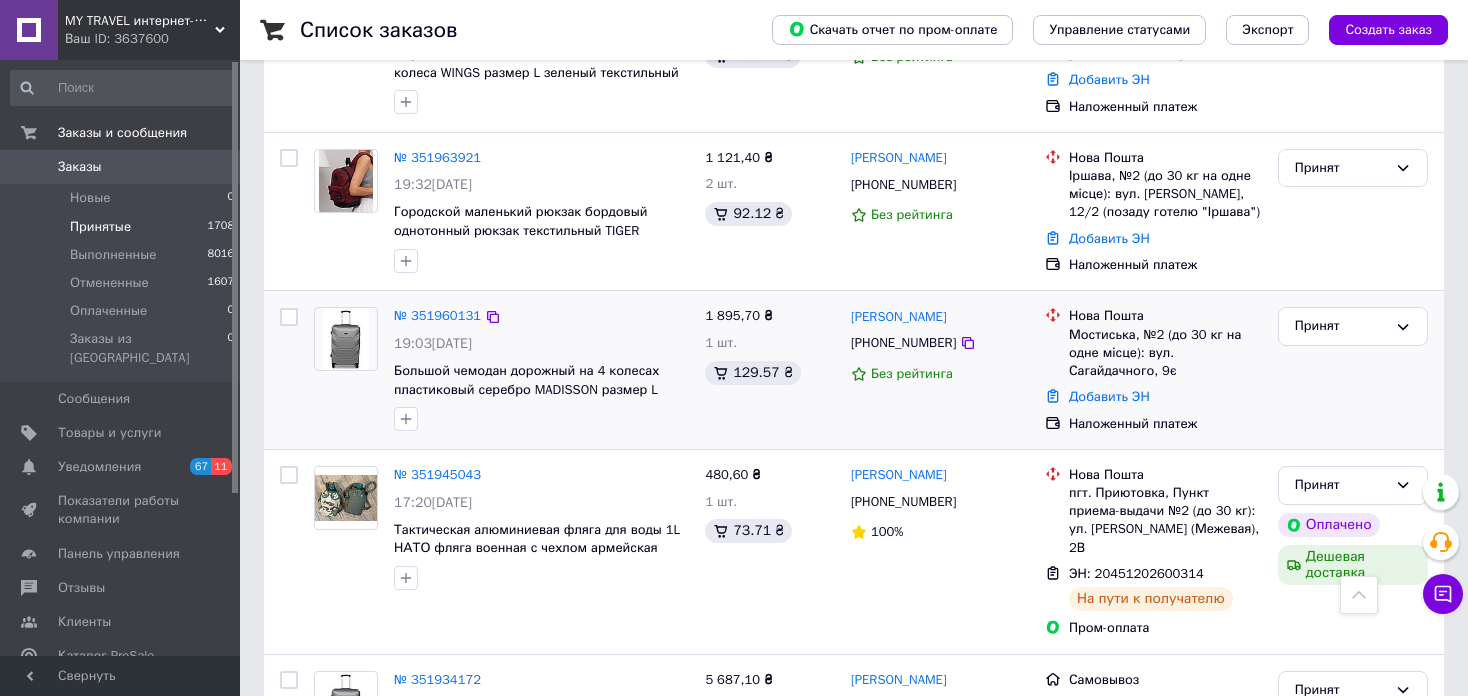 scroll, scrollTop: 200, scrollLeft: 0, axis: vertical 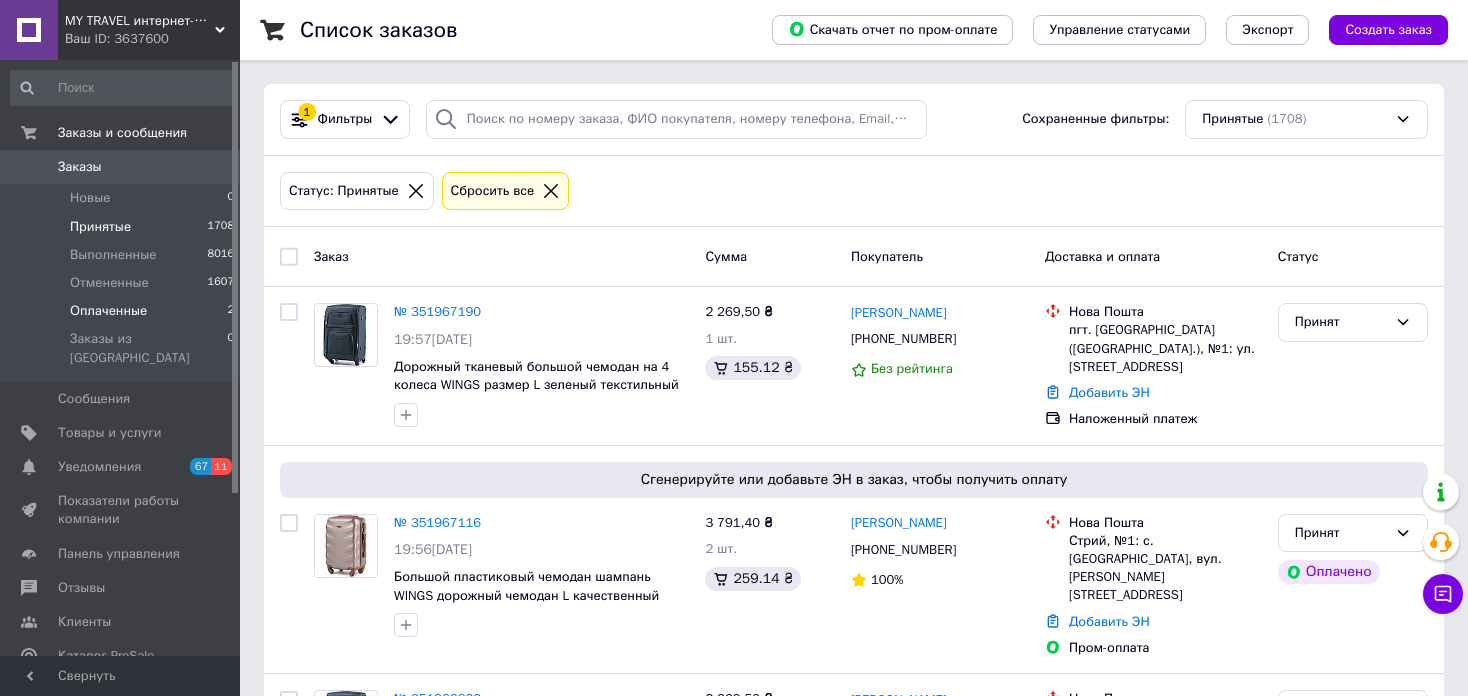 click on "Оплаченные 2" at bounding box center [123, 311] 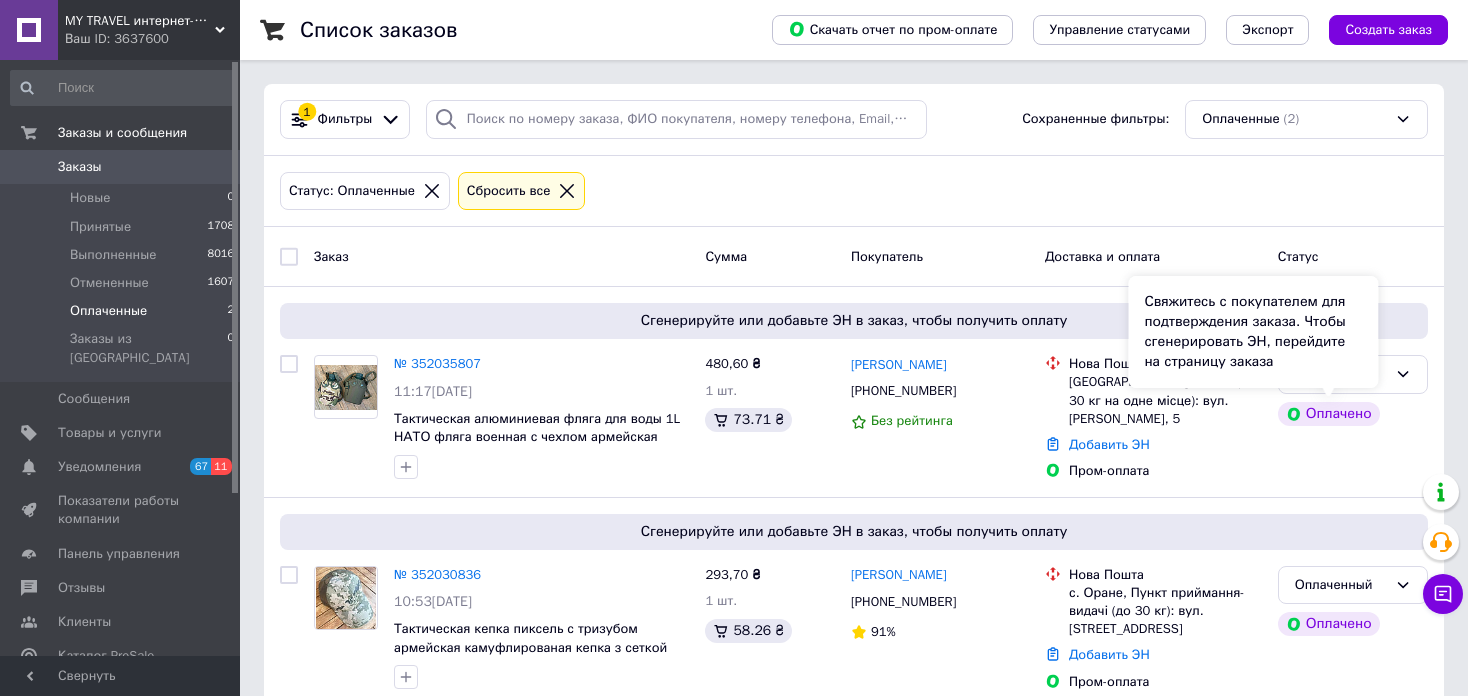 click on "Свяжитесь с покупателем для подтверждения заказа.
Чтобы сгенерировать ЭН, перейдите на страницу заказа" at bounding box center [1253, 332] 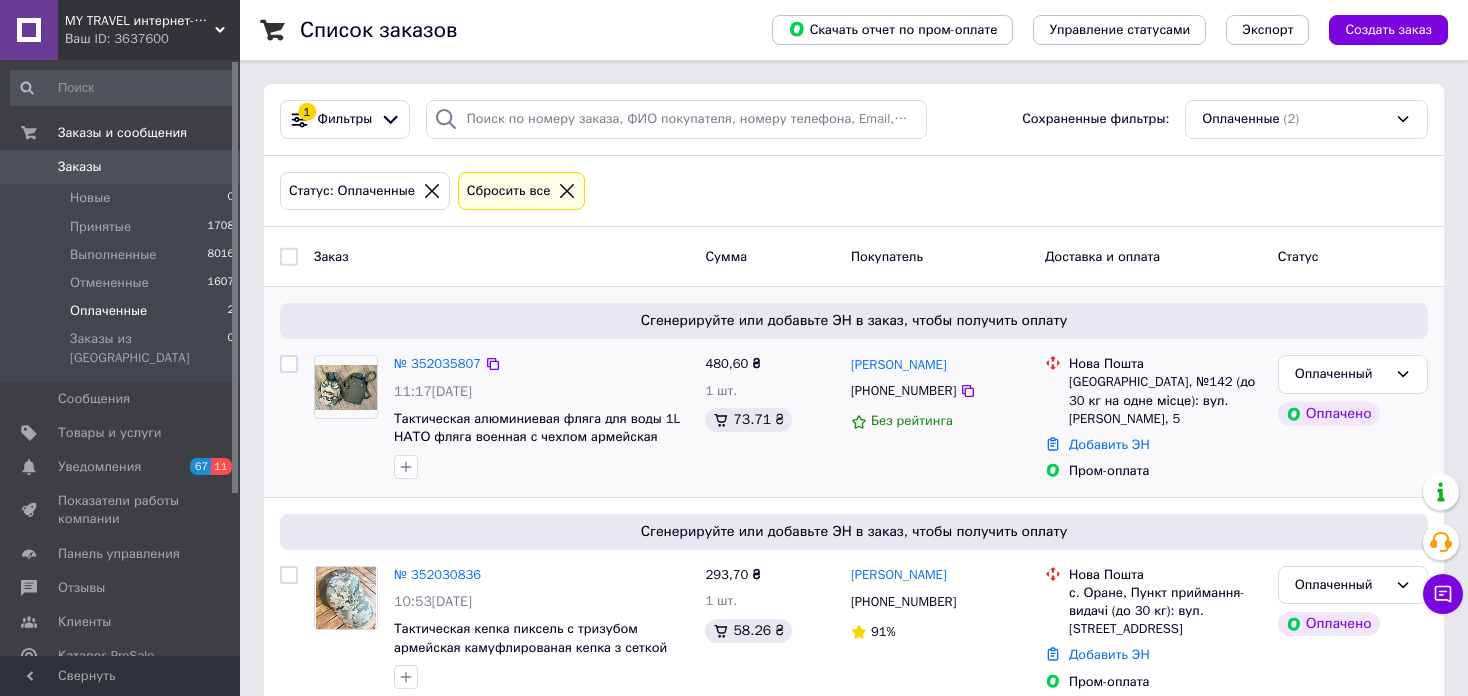 drag, startPoint x: 1409, startPoint y: 377, endPoint x: 1397, endPoint y: 393, distance: 20 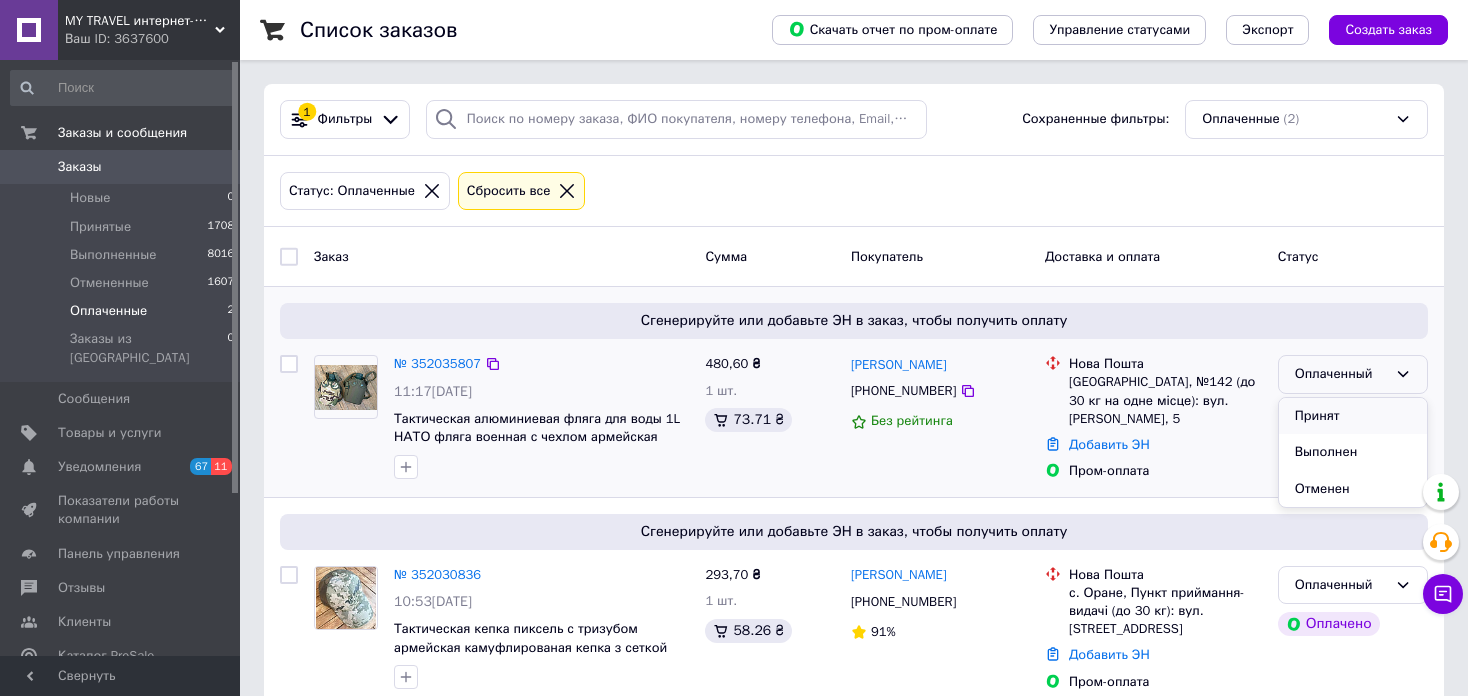 click on "Принят" at bounding box center [1353, 416] 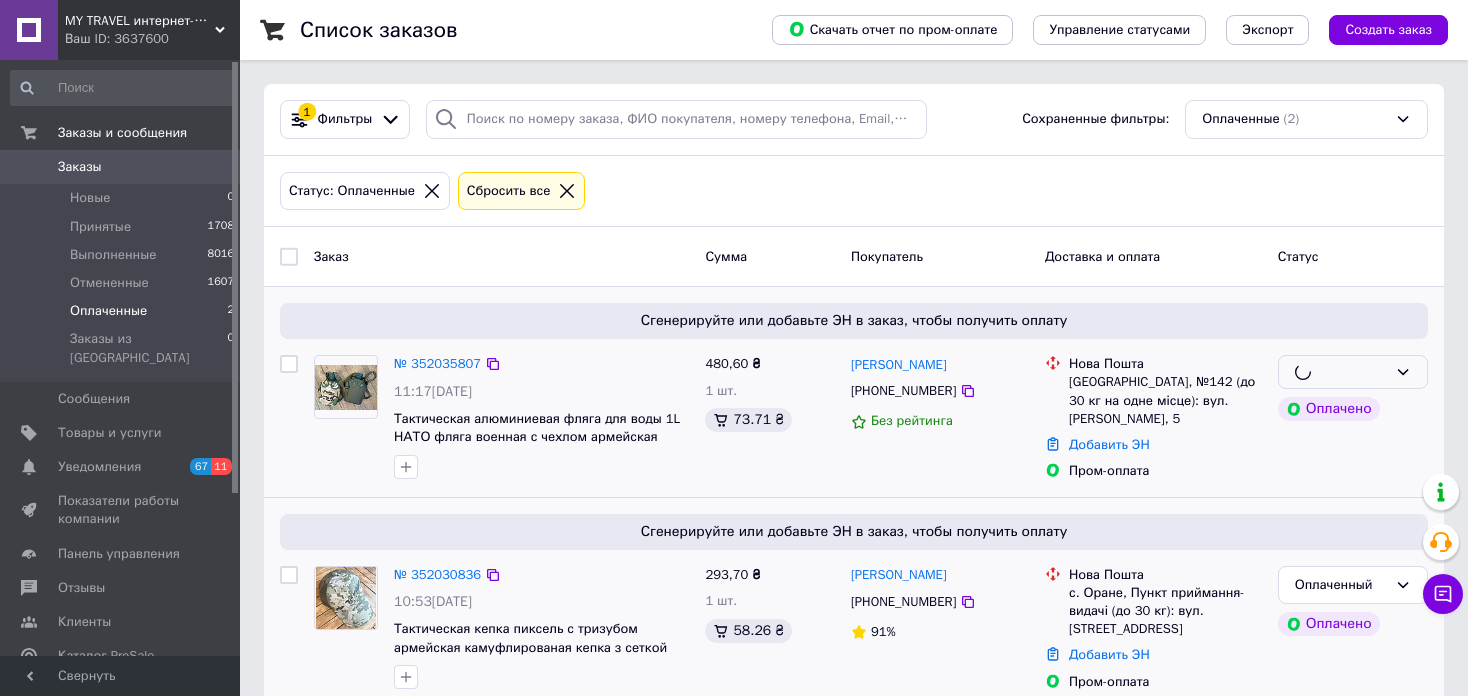 scroll, scrollTop: 32, scrollLeft: 0, axis: vertical 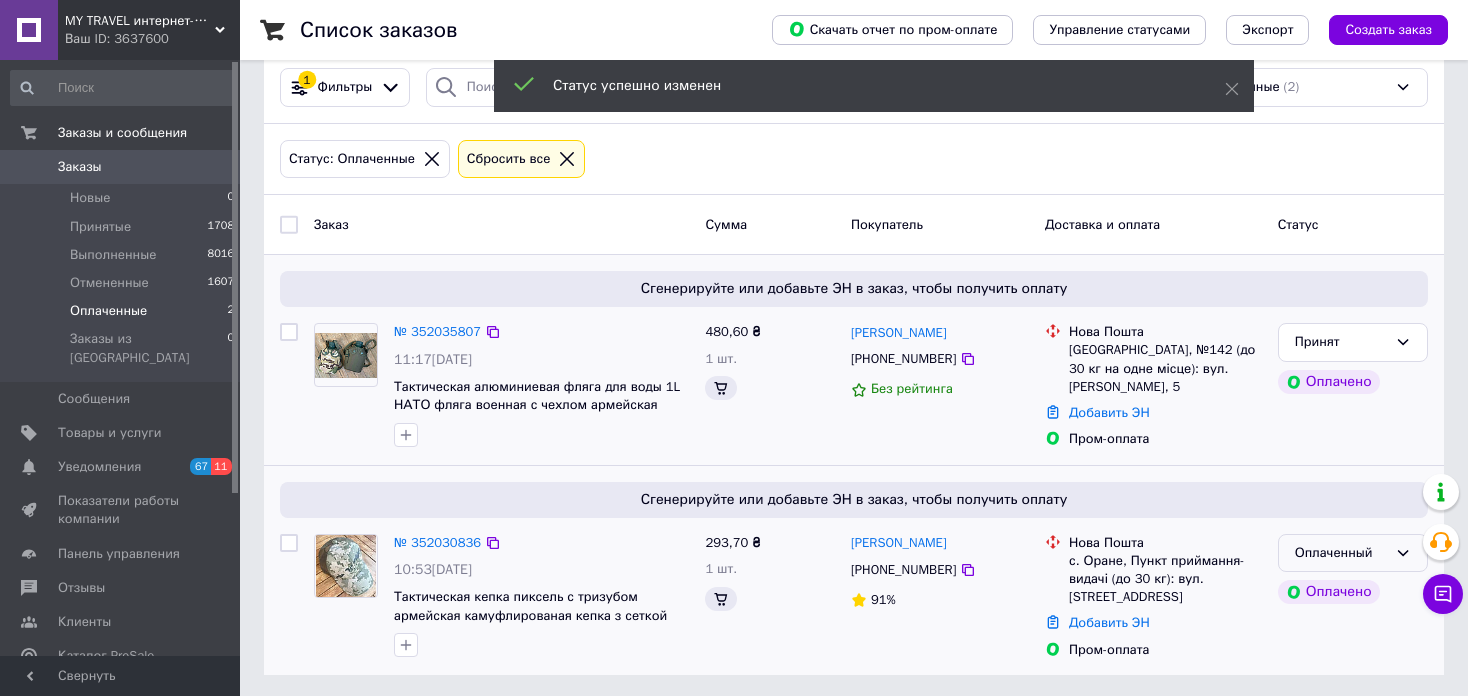 click on "Оплаченный" at bounding box center [1341, 553] 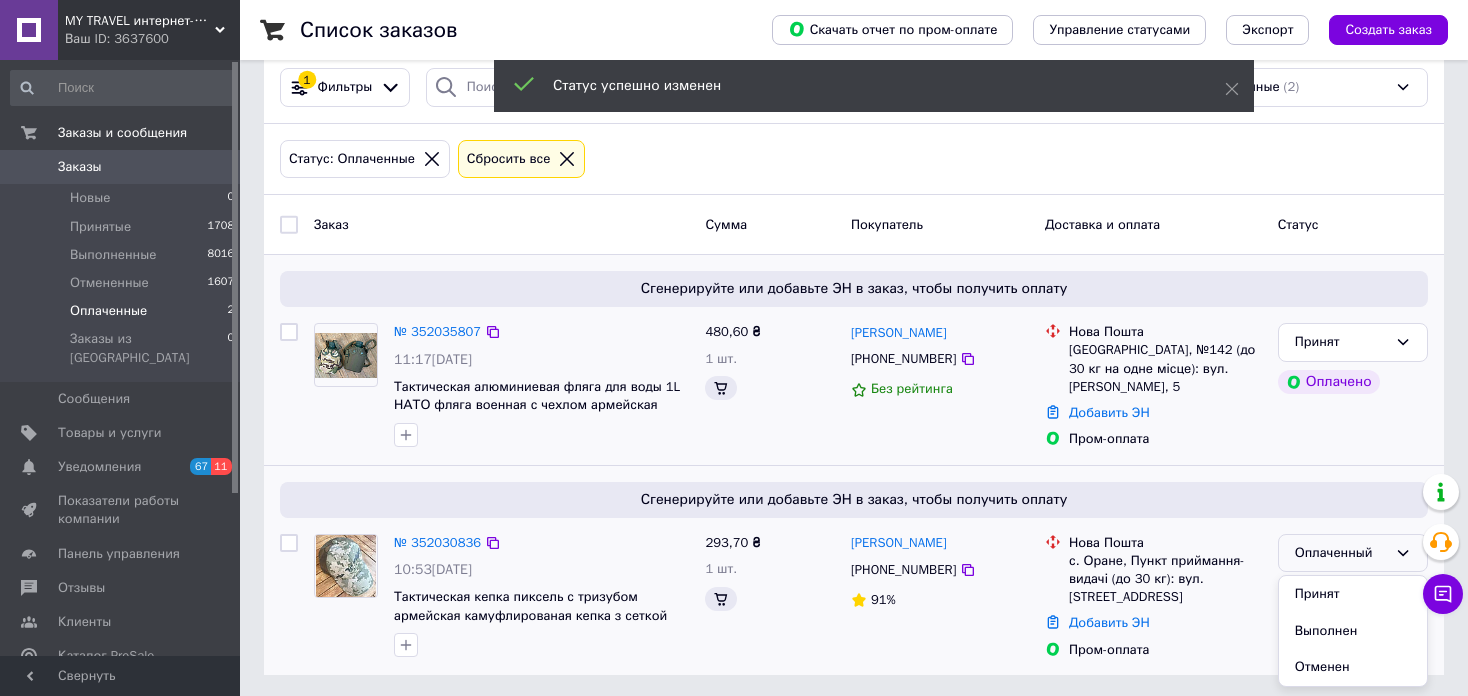 click on "Принят" at bounding box center [1353, 594] 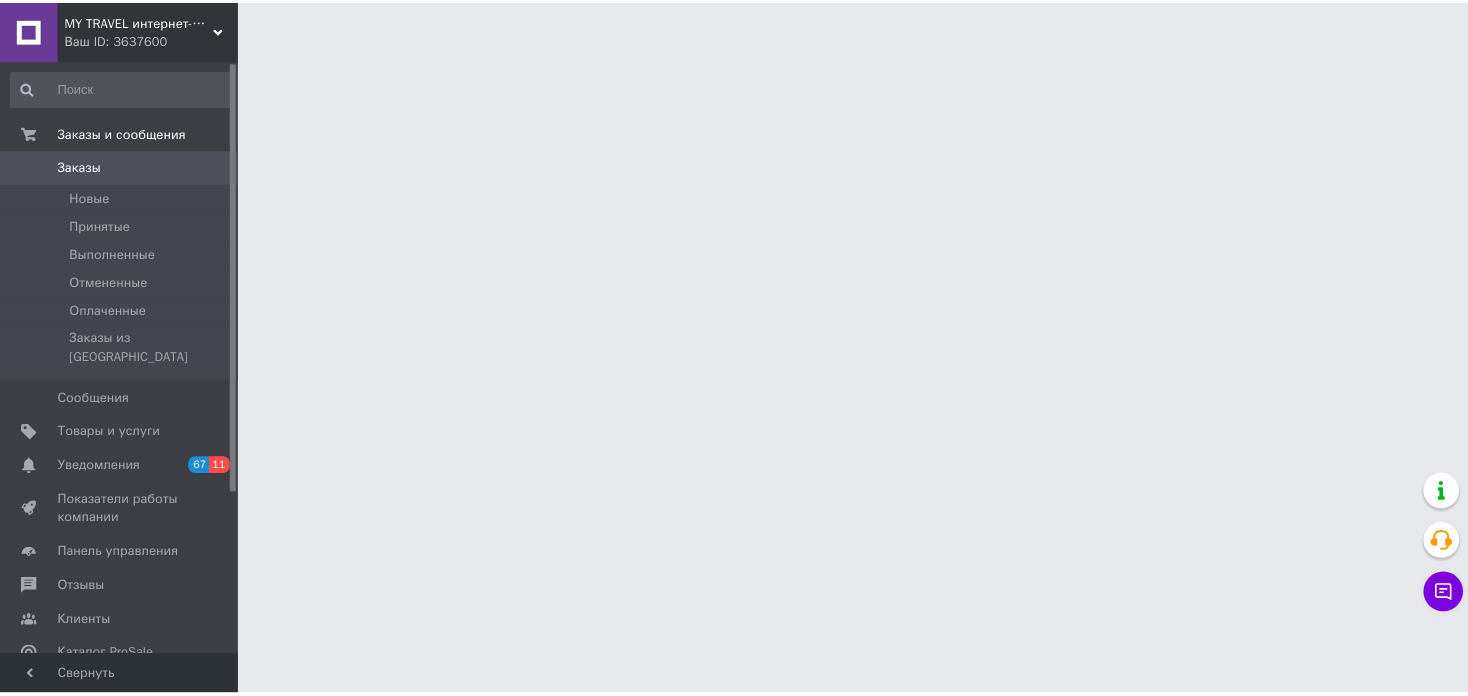scroll, scrollTop: 0, scrollLeft: 0, axis: both 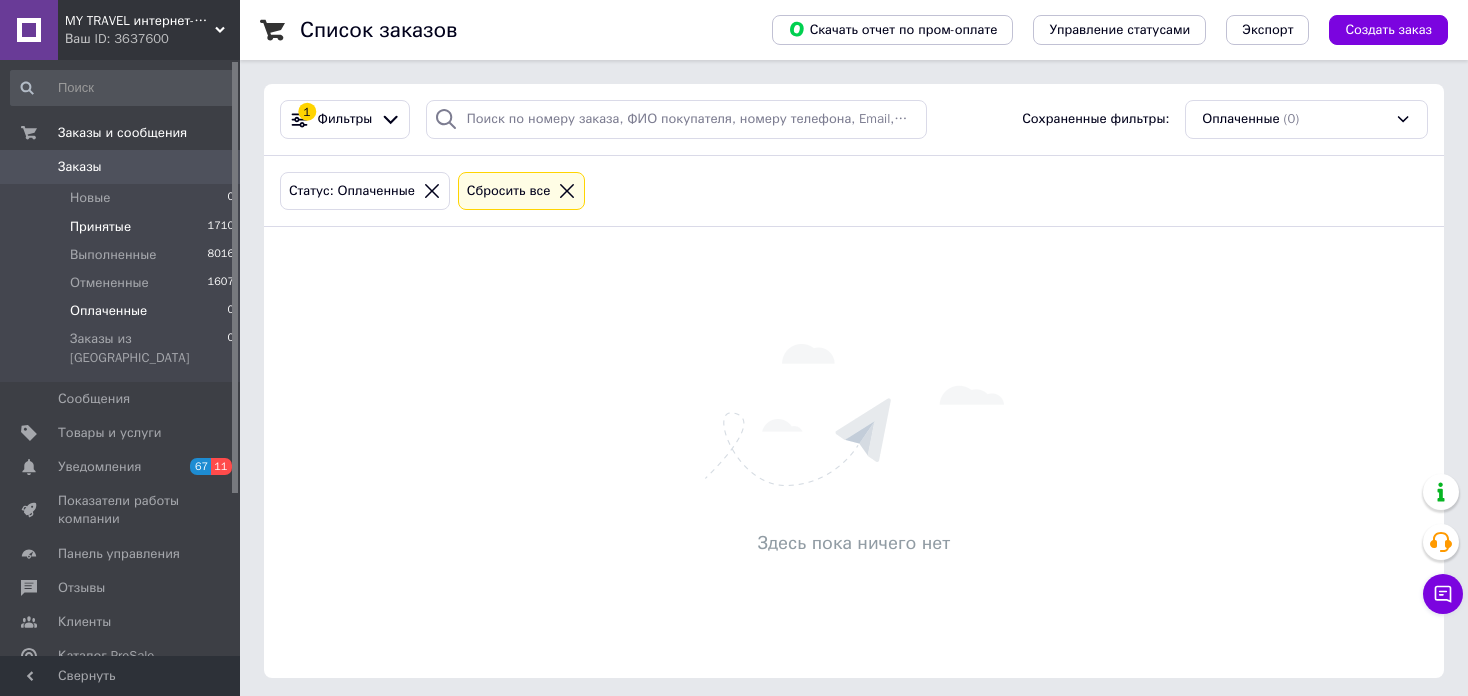 click on "Принятые" at bounding box center (100, 227) 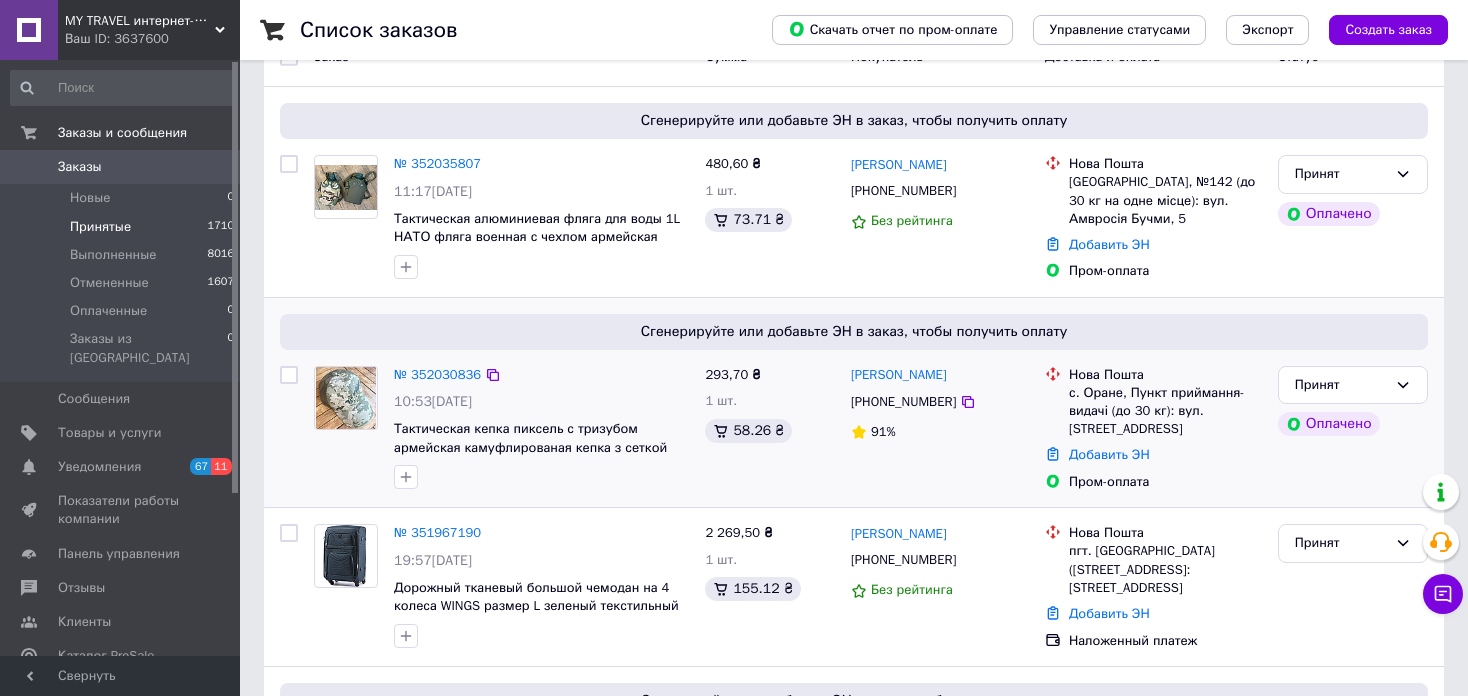scroll, scrollTop: 300, scrollLeft: 0, axis: vertical 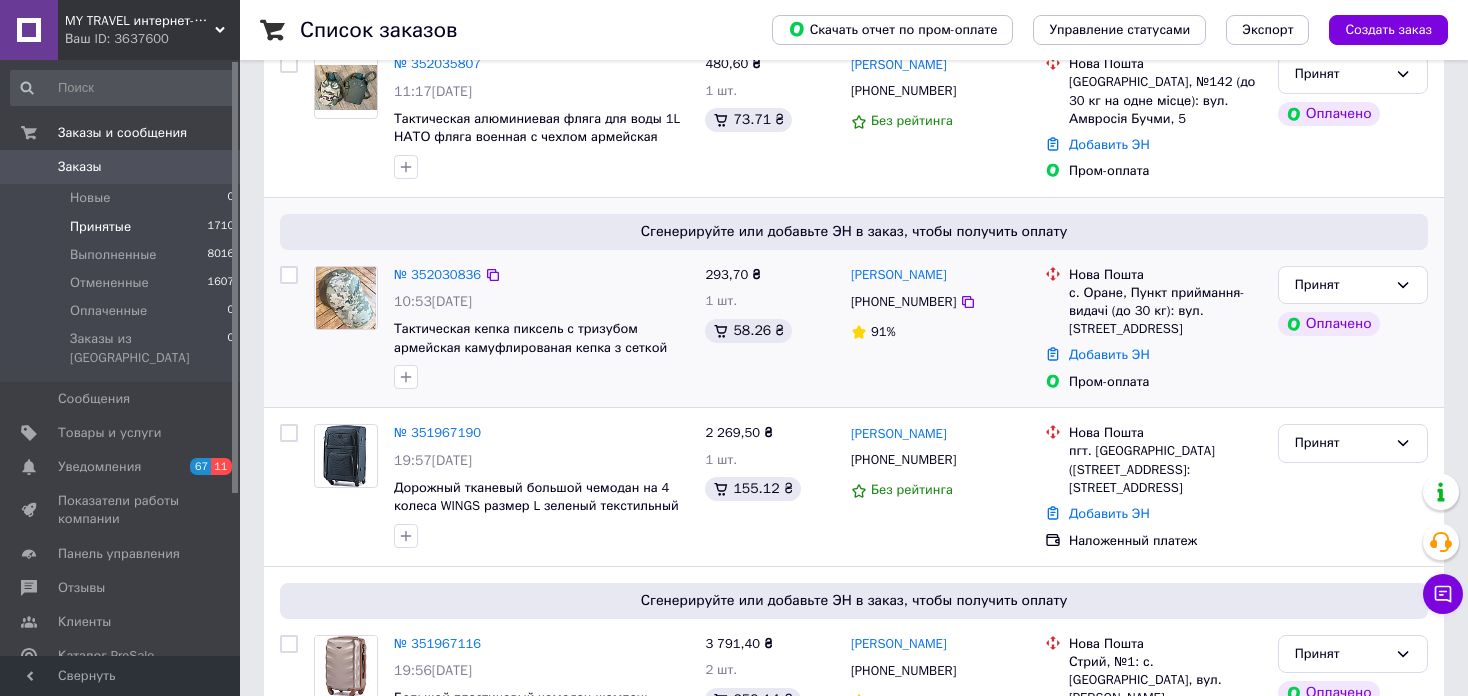 click on "№ 352030836 10:53[DATE] Тактическая кепка пиксель с тризубом армейская камуфлированая кепка з сеткой тактическая бейсболка камуфляж" at bounding box center [541, 328] 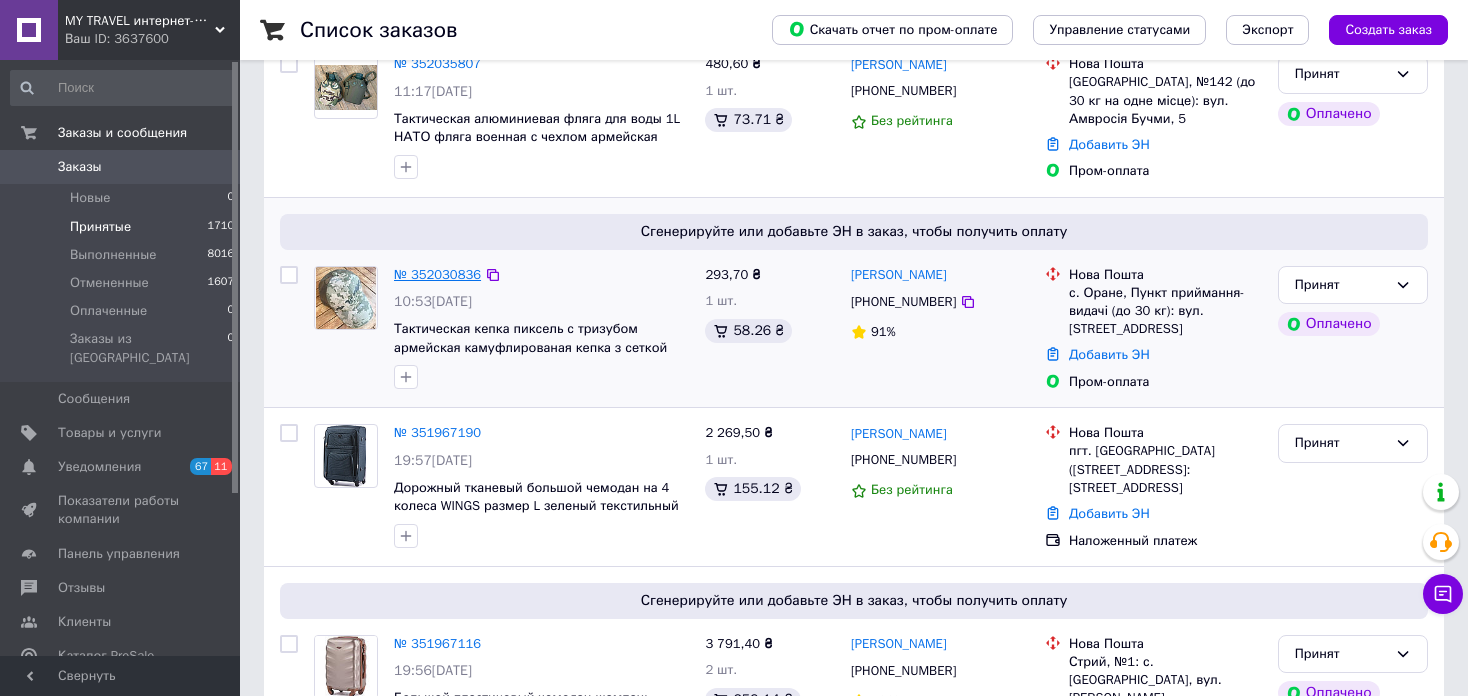 click on "№ 352030836" at bounding box center (437, 274) 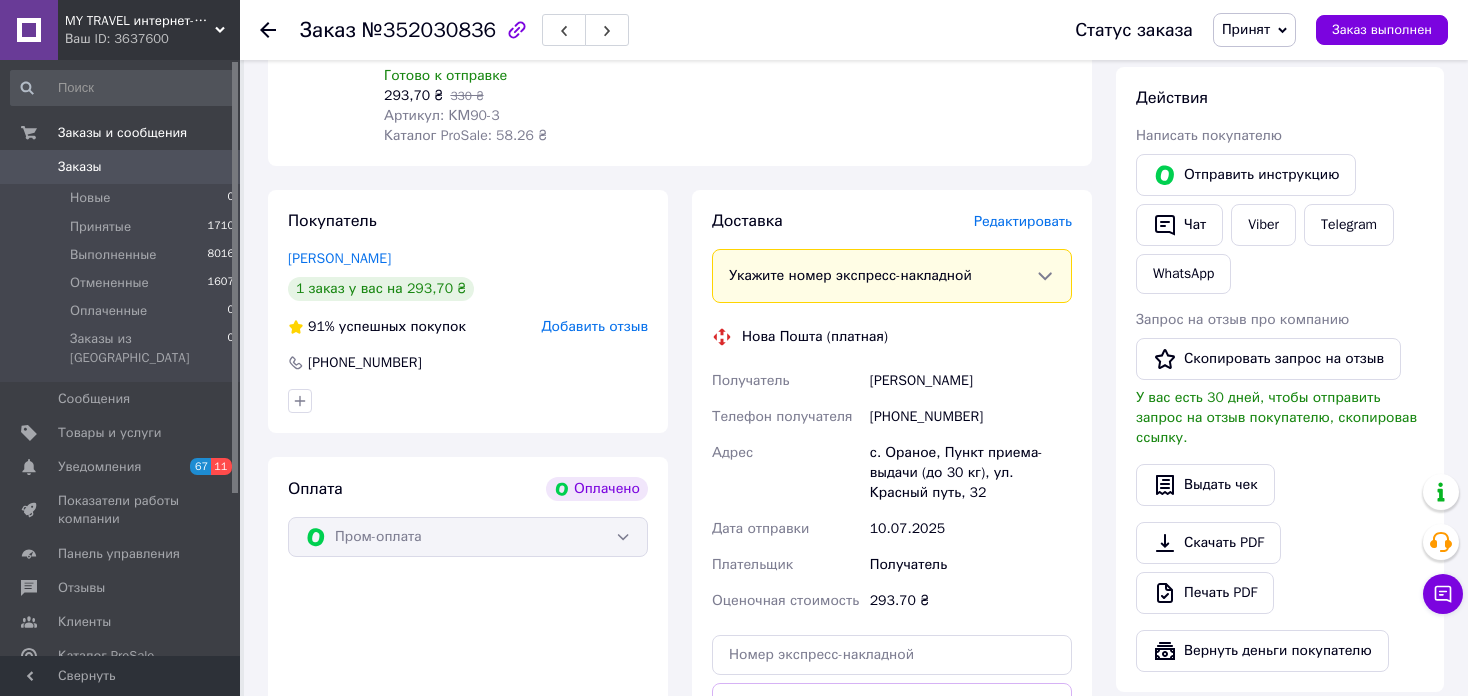 scroll, scrollTop: 900, scrollLeft: 0, axis: vertical 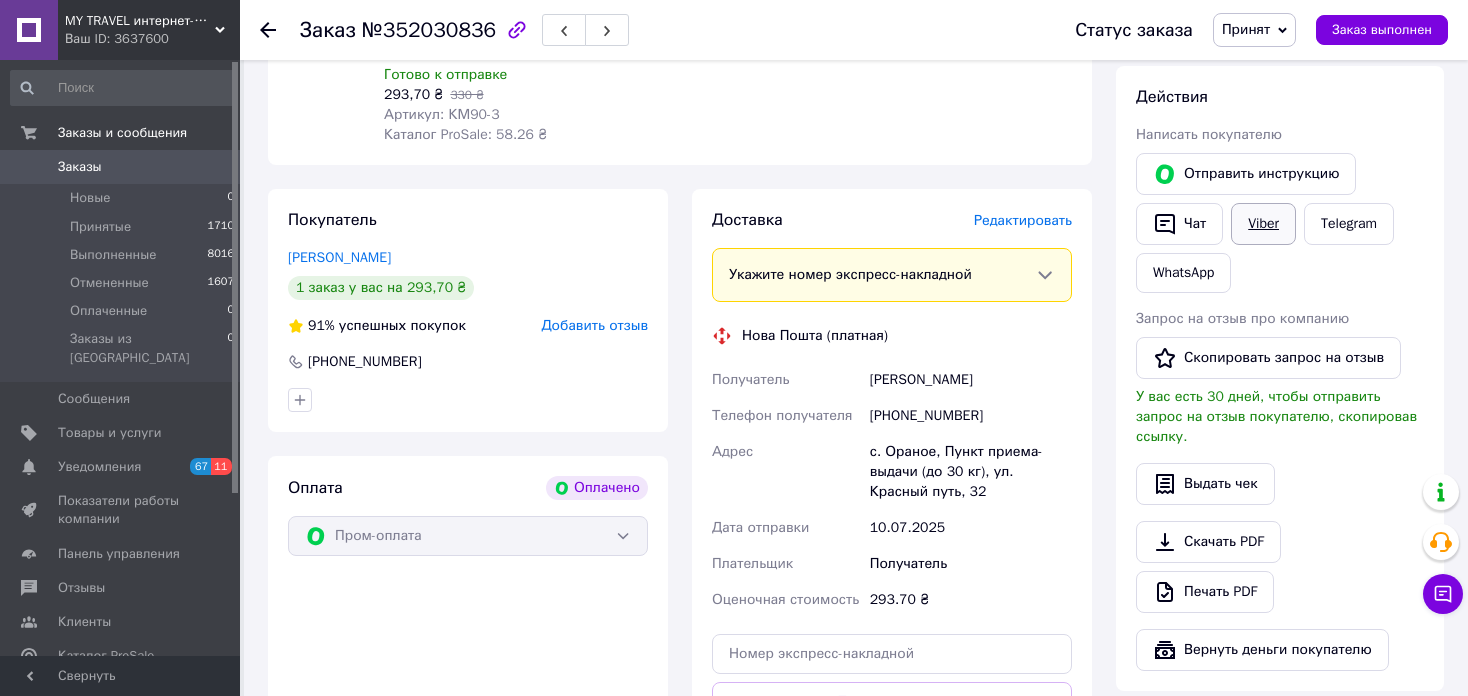 click on "Viber" at bounding box center [1263, 224] 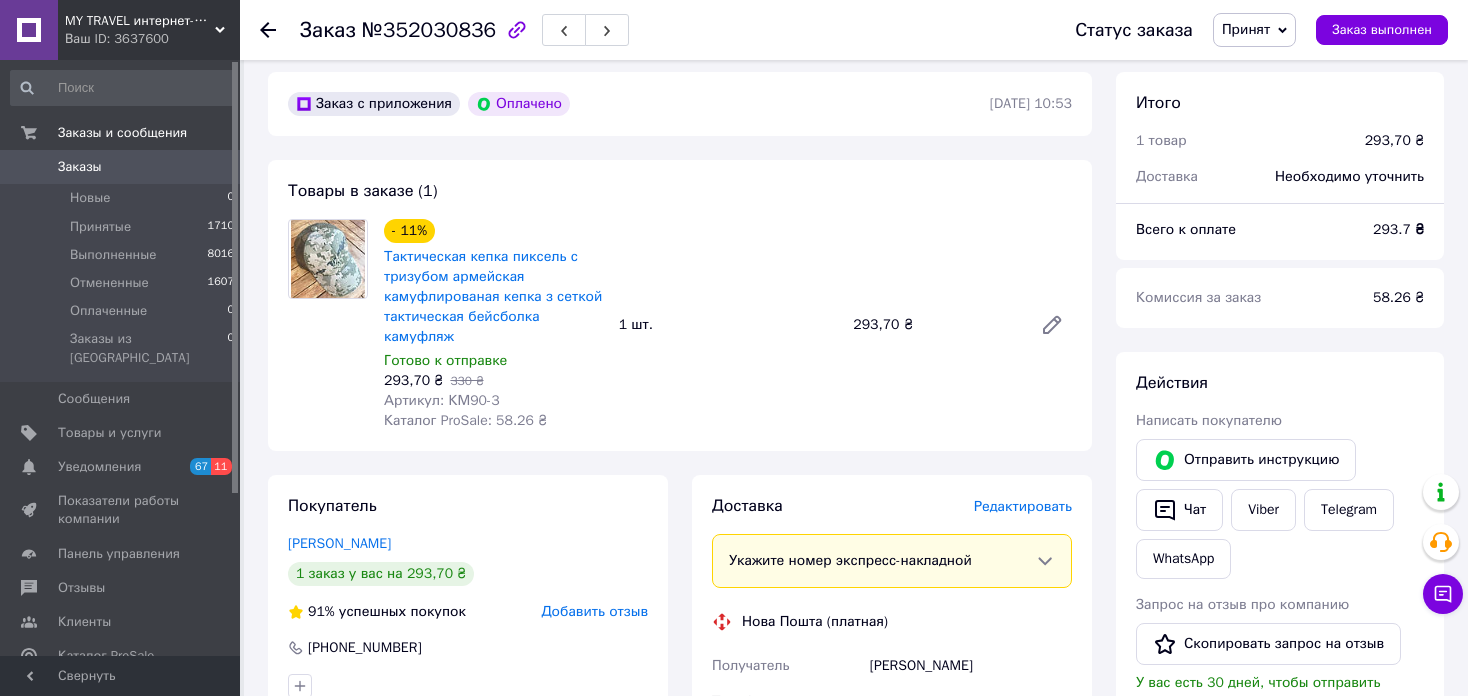 scroll, scrollTop: 500, scrollLeft: 0, axis: vertical 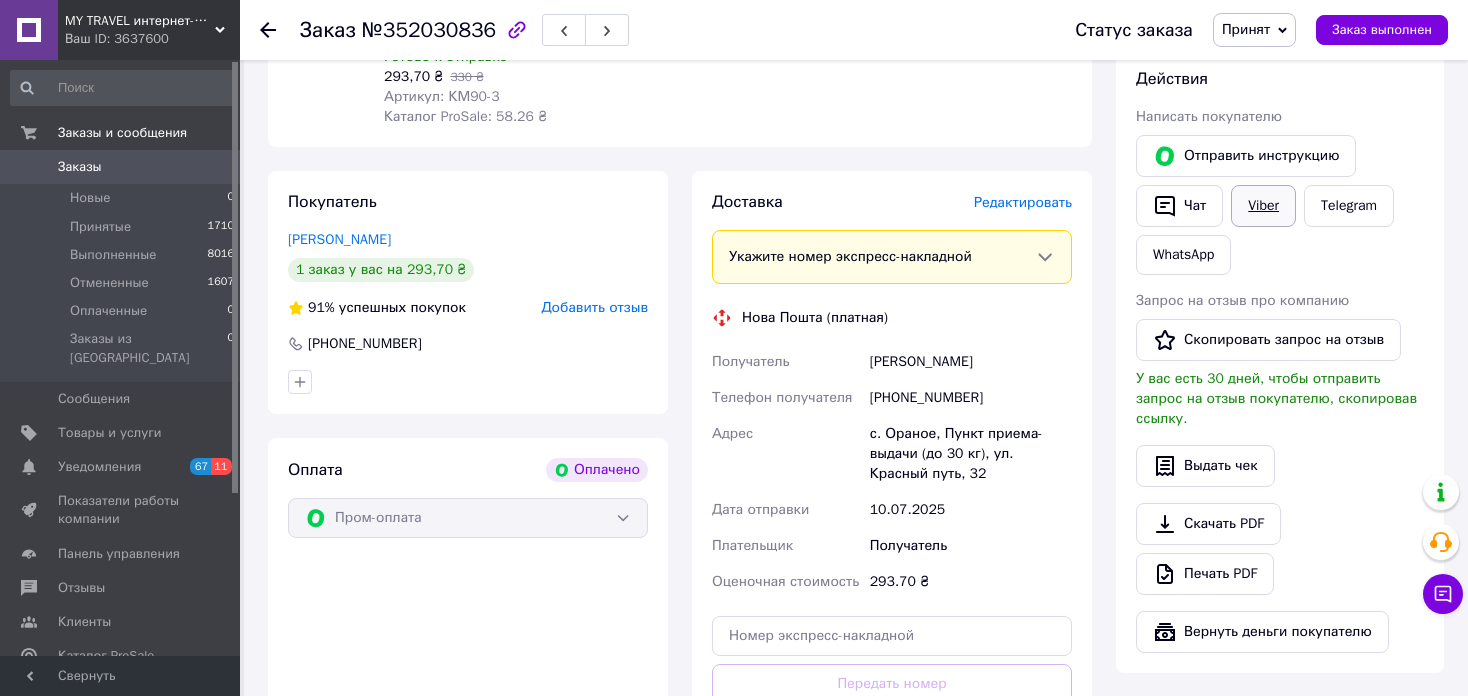 click on "Viber" at bounding box center (1263, 206) 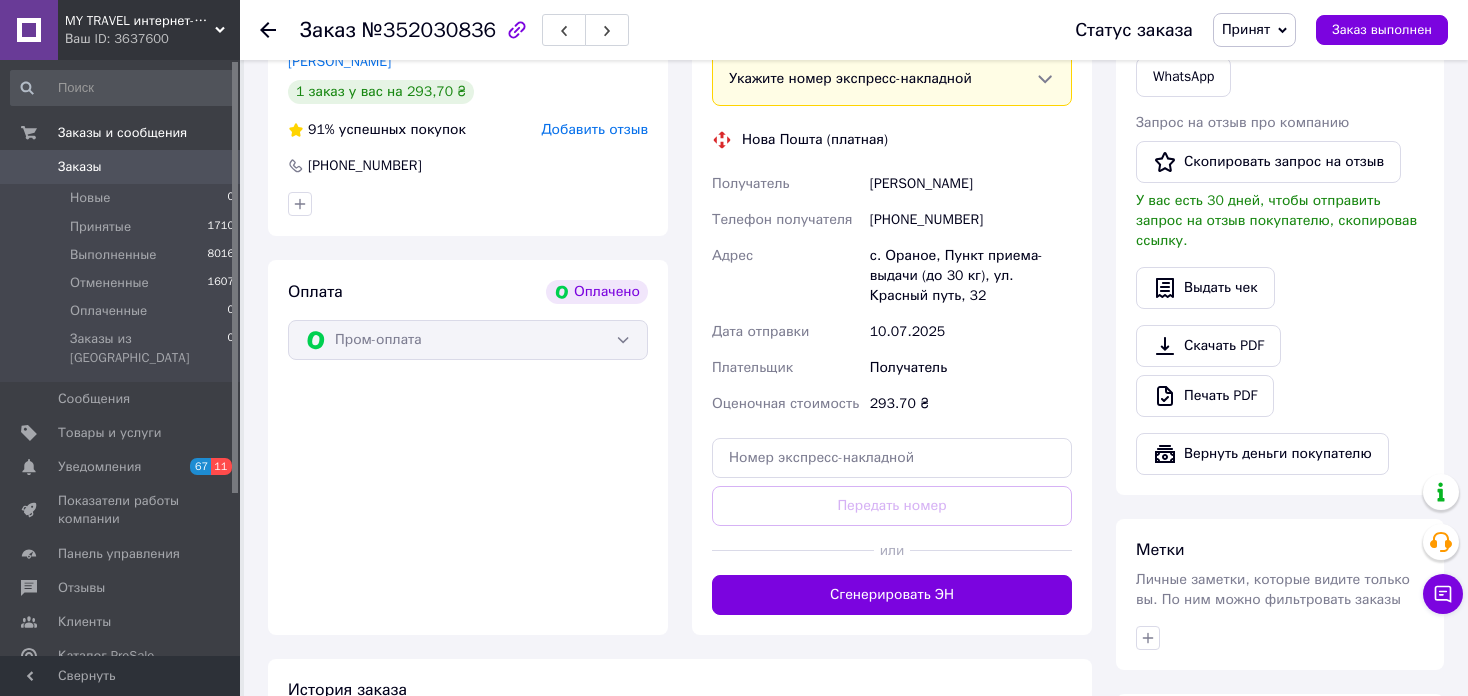scroll, scrollTop: 1218, scrollLeft: 0, axis: vertical 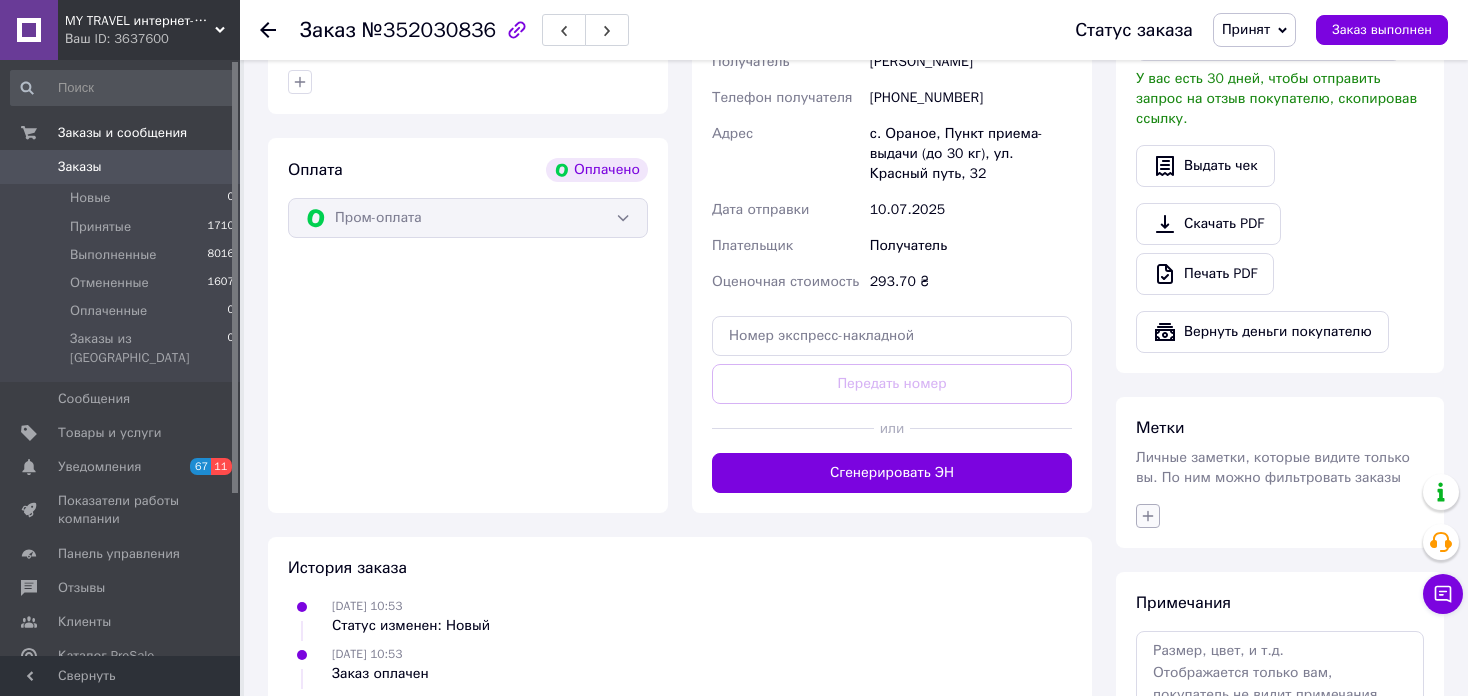 click 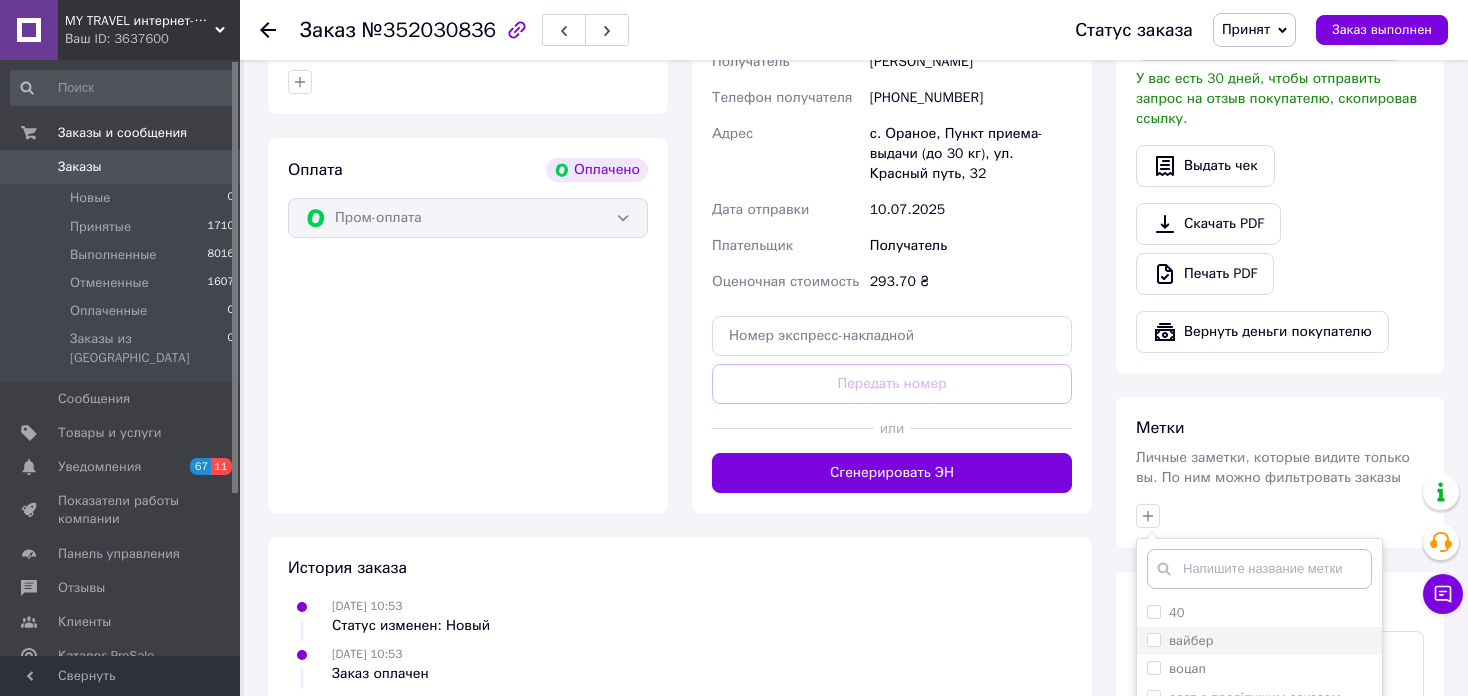 click on "вайбер" at bounding box center [1153, 639] 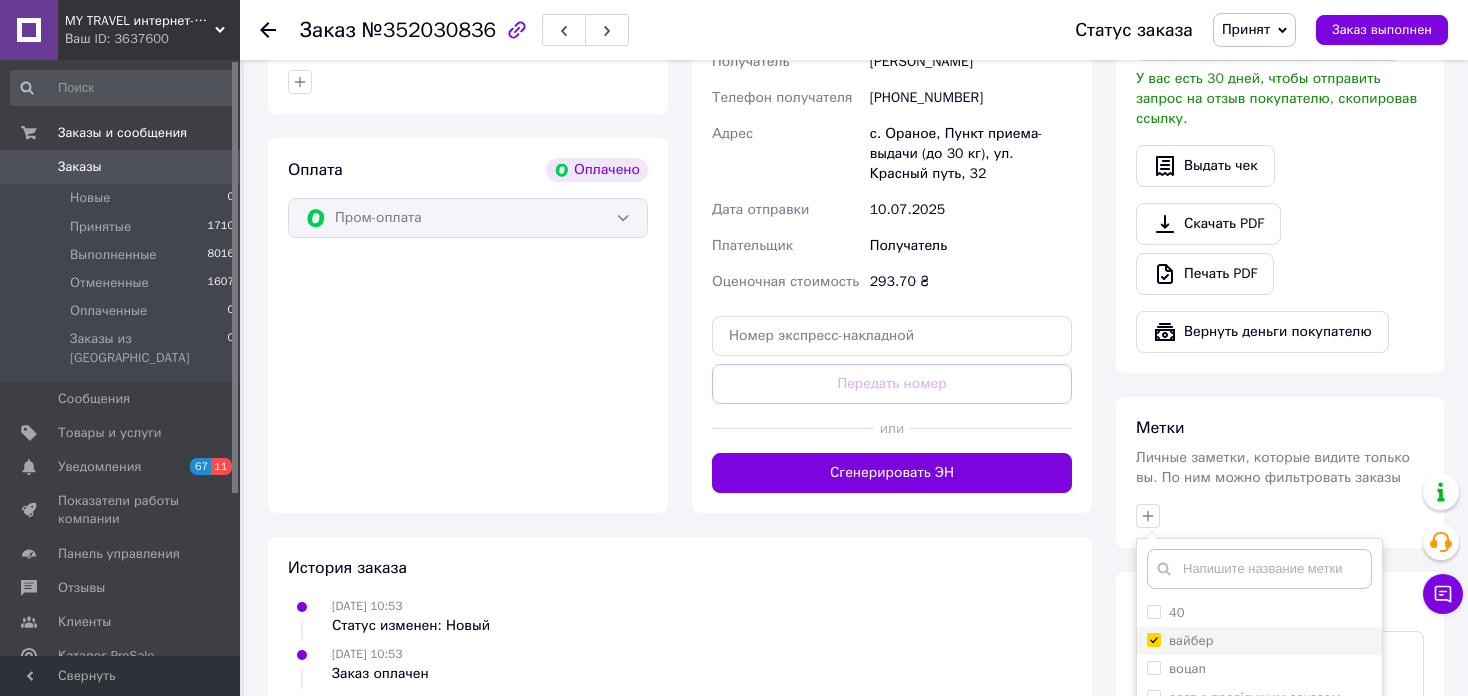 checkbox on "true" 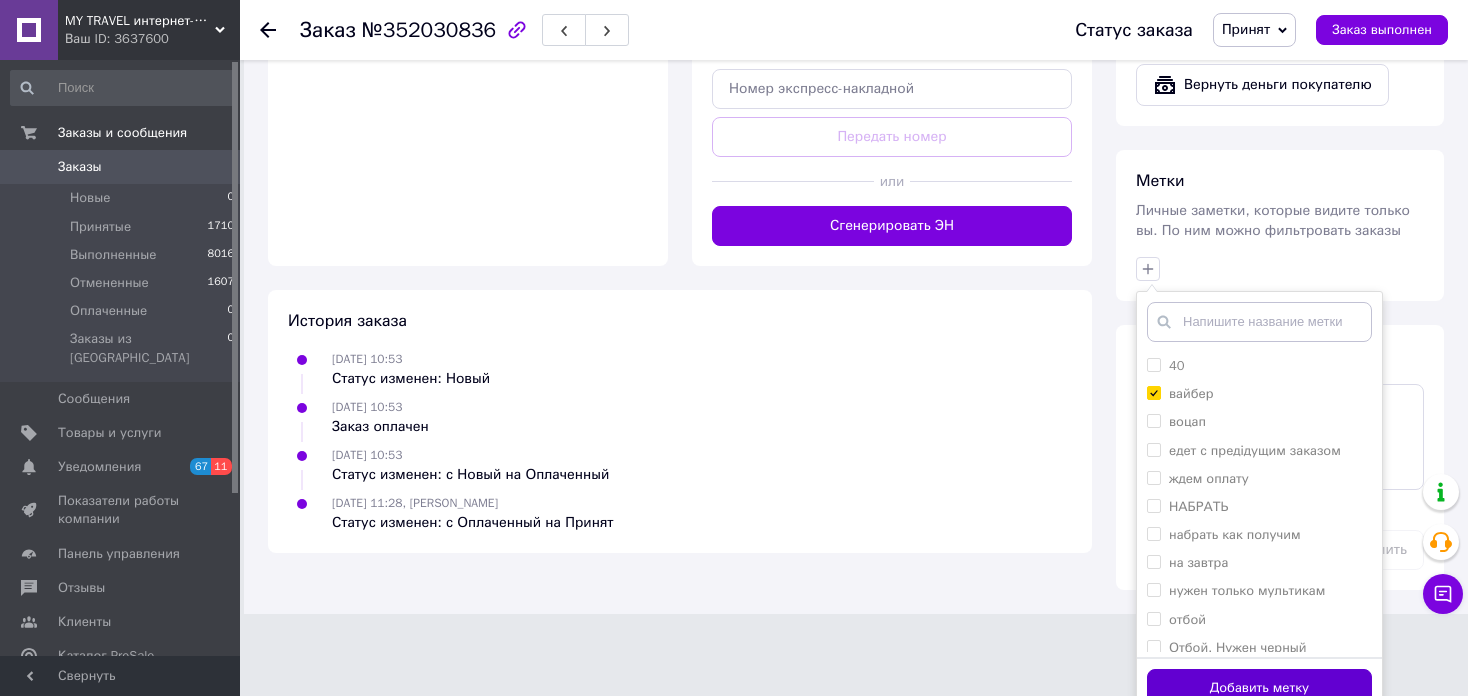click on "Добавить метку" at bounding box center [1259, 688] 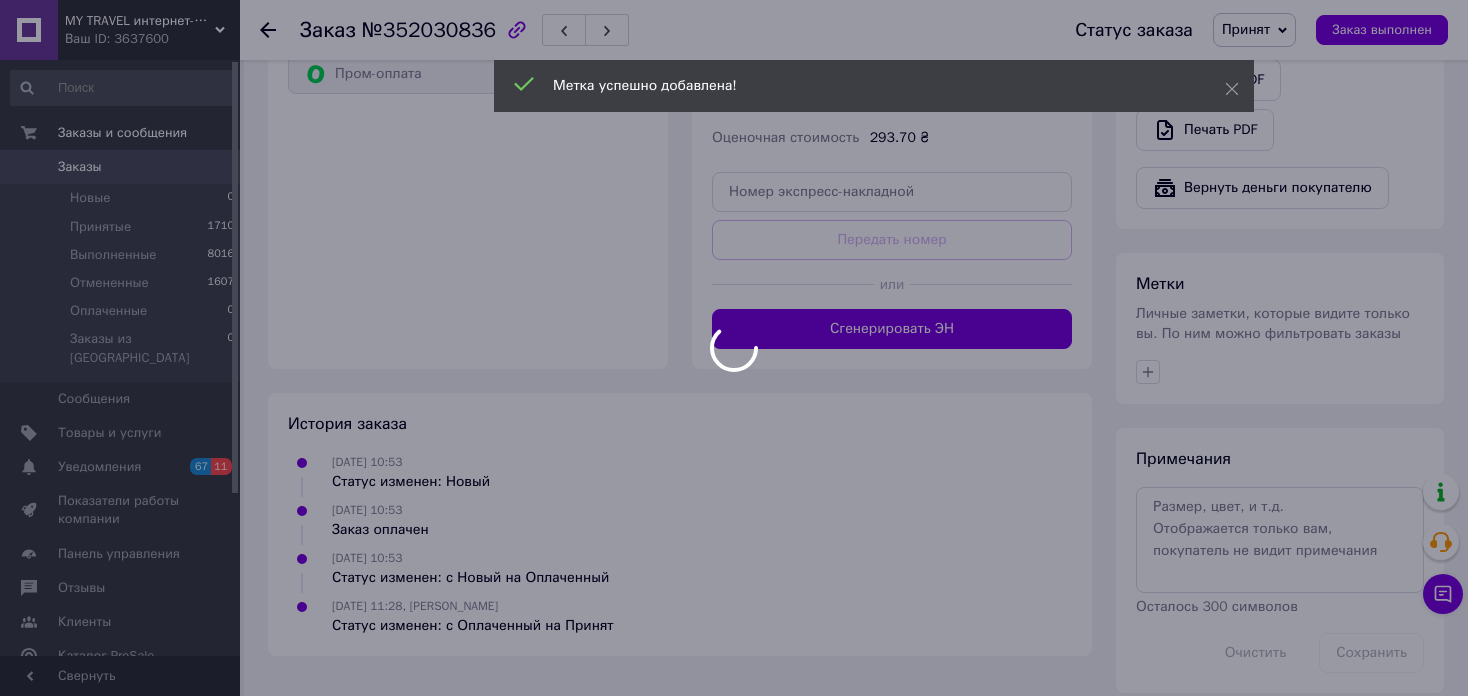 scroll, scrollTop: 1377, scrollLeft: 0, axis: vertical 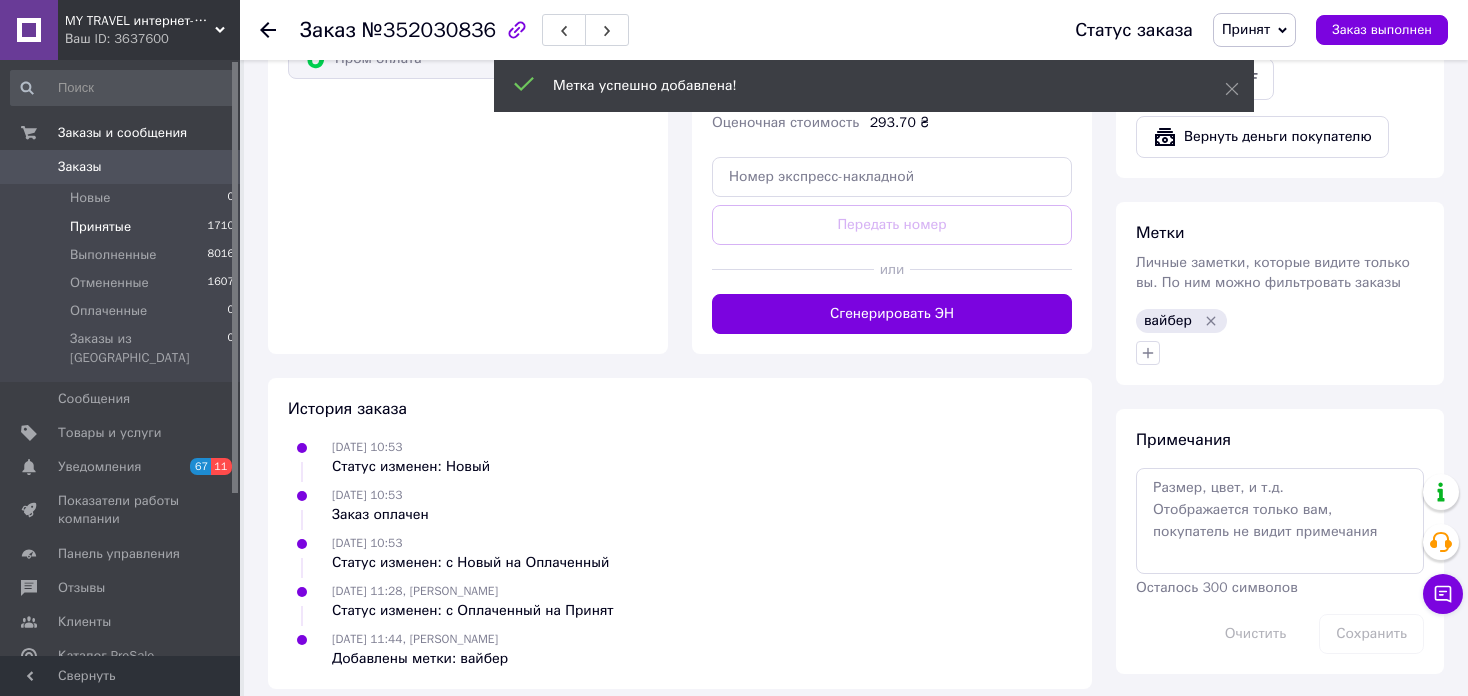 click on "Принятые" at bounding box center (100, 227) 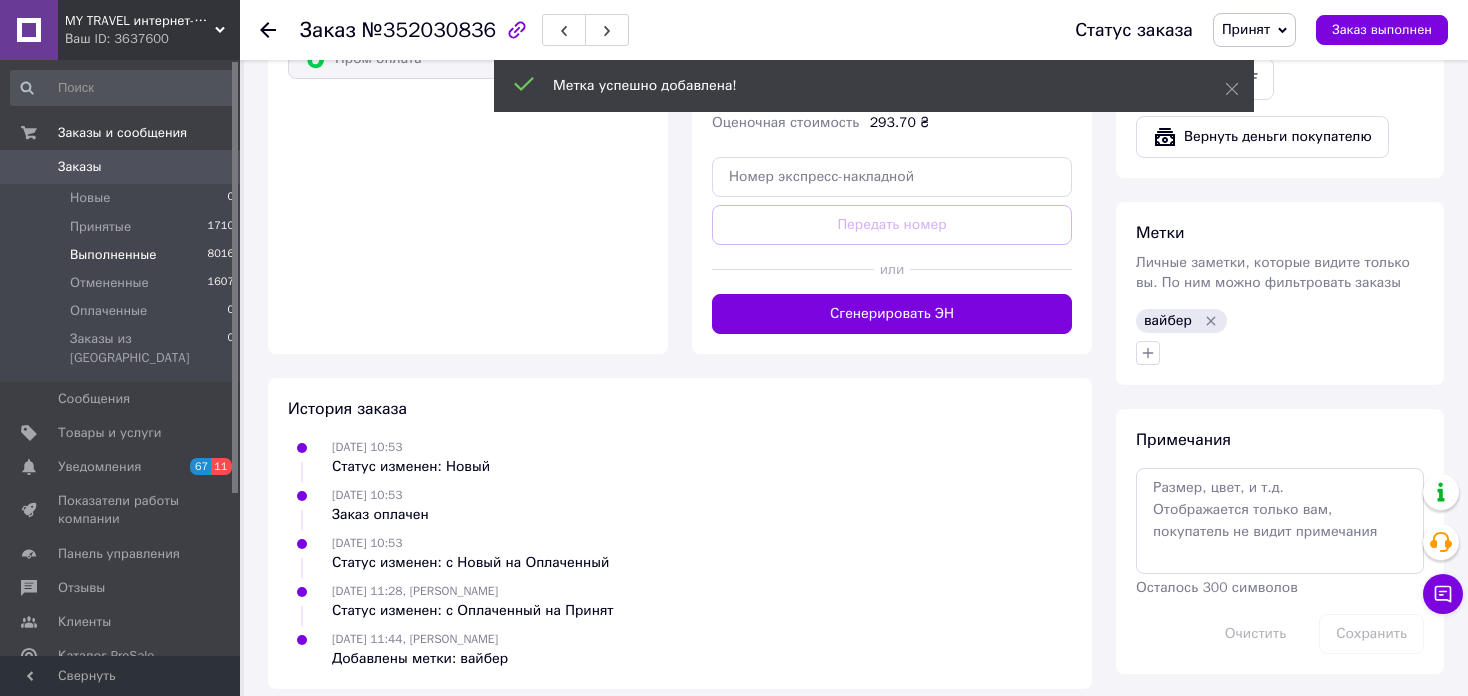 scroll, scrollTop: 0, scrollLeft: 0, axis: both 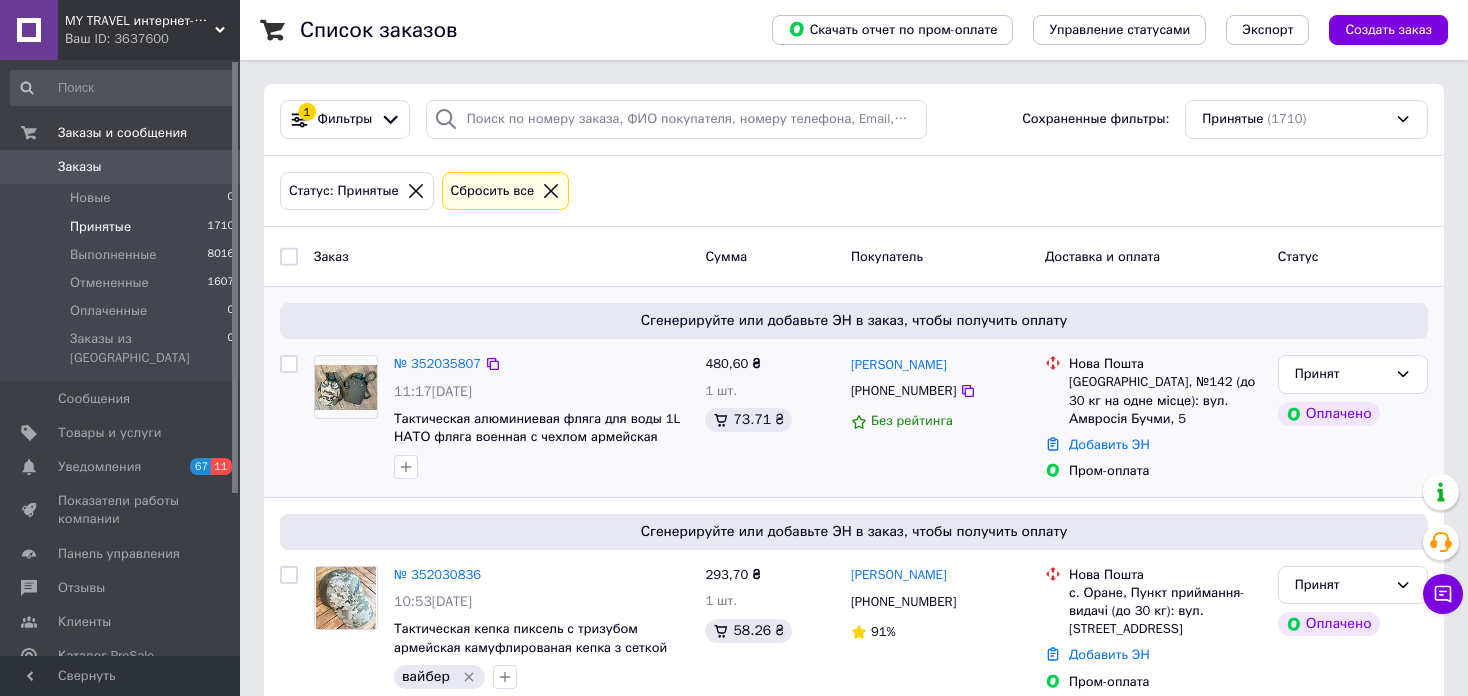 click on "№ 352035807 11:17, 10.07.2025 Тактическая алюминиевая фляга для воды 1L НАТО фляга военная с чехлом армейская фляга 1л фляга с сумкой" at bounding box center (541, 417) 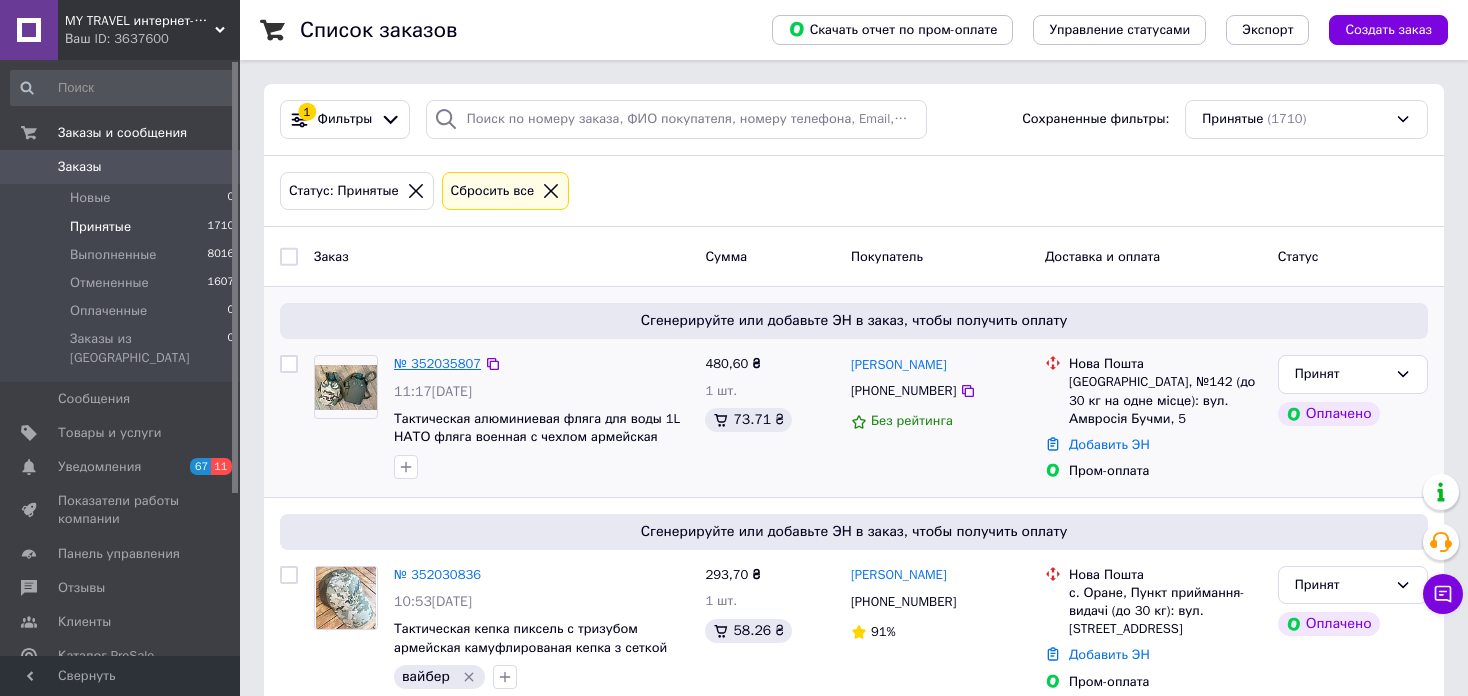 click on "№ 352035807" at bounding box center (437, 363) 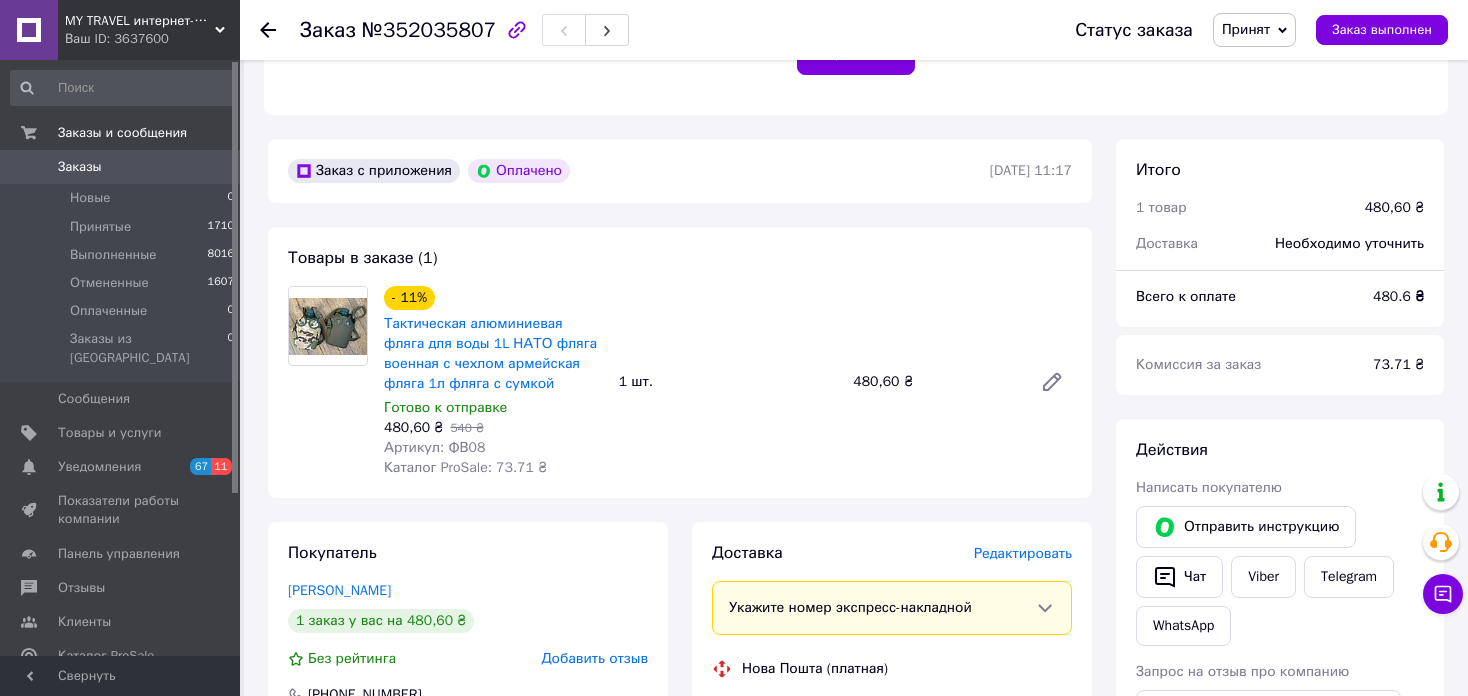 scroll, scrollTop: 600, scrollLeft: 0, axis: vertical 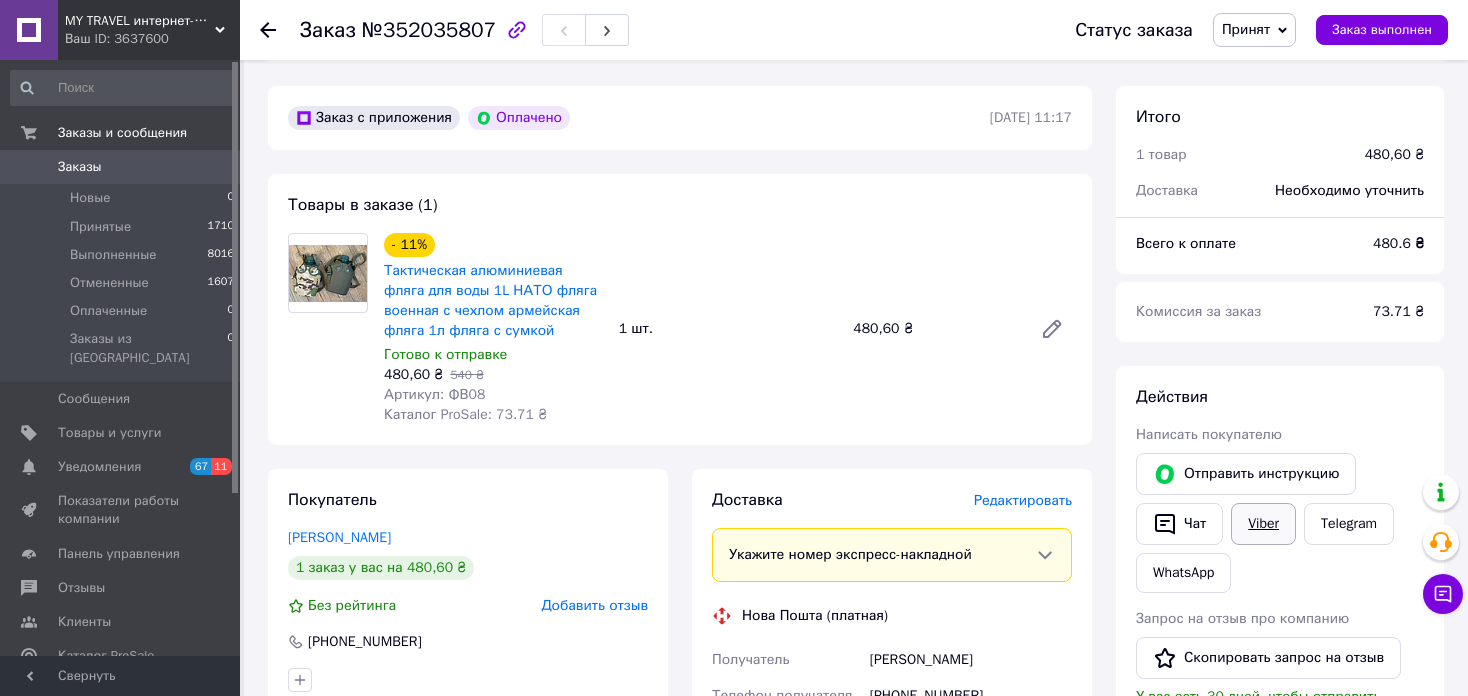 click on "Viber" at bounding box center [1263, 524] 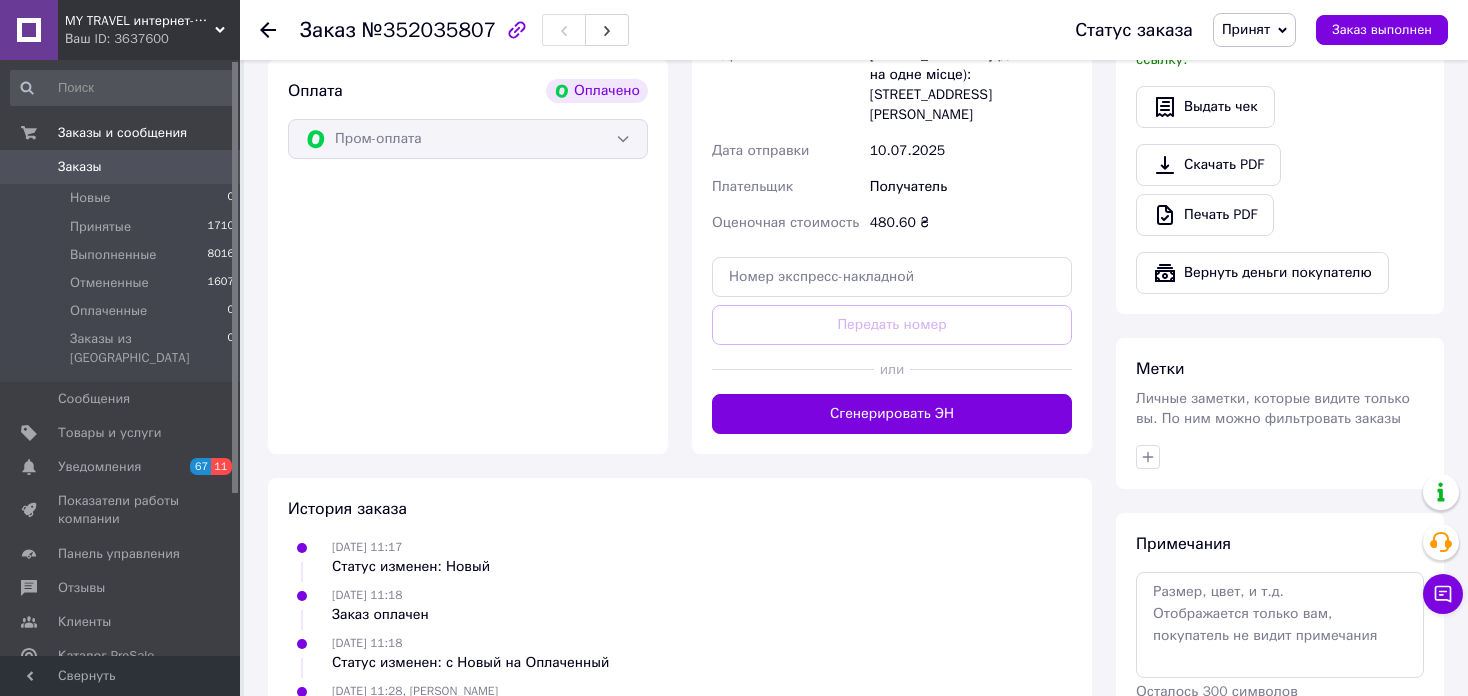 scroll, scrollTop: 1362, scrollLeft: 0, axis: vertical 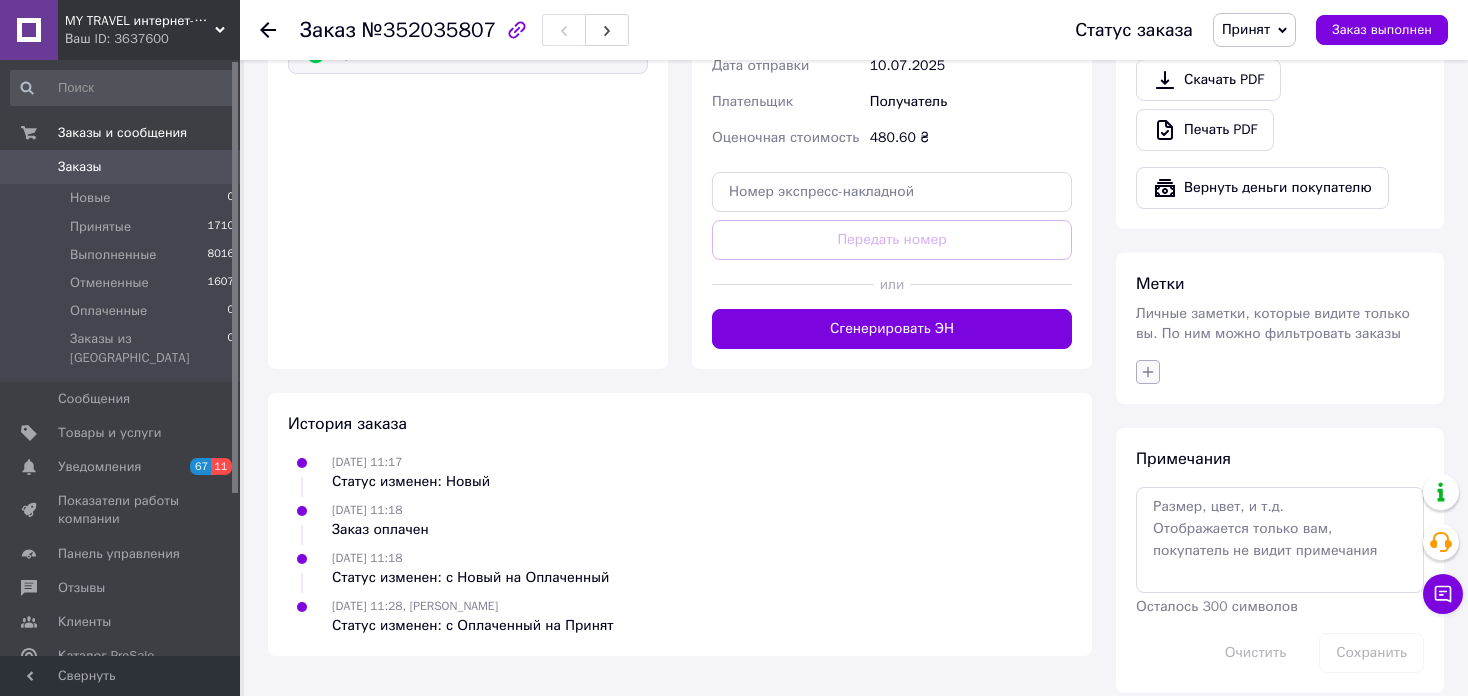 click at bounding box center [1148, 372] 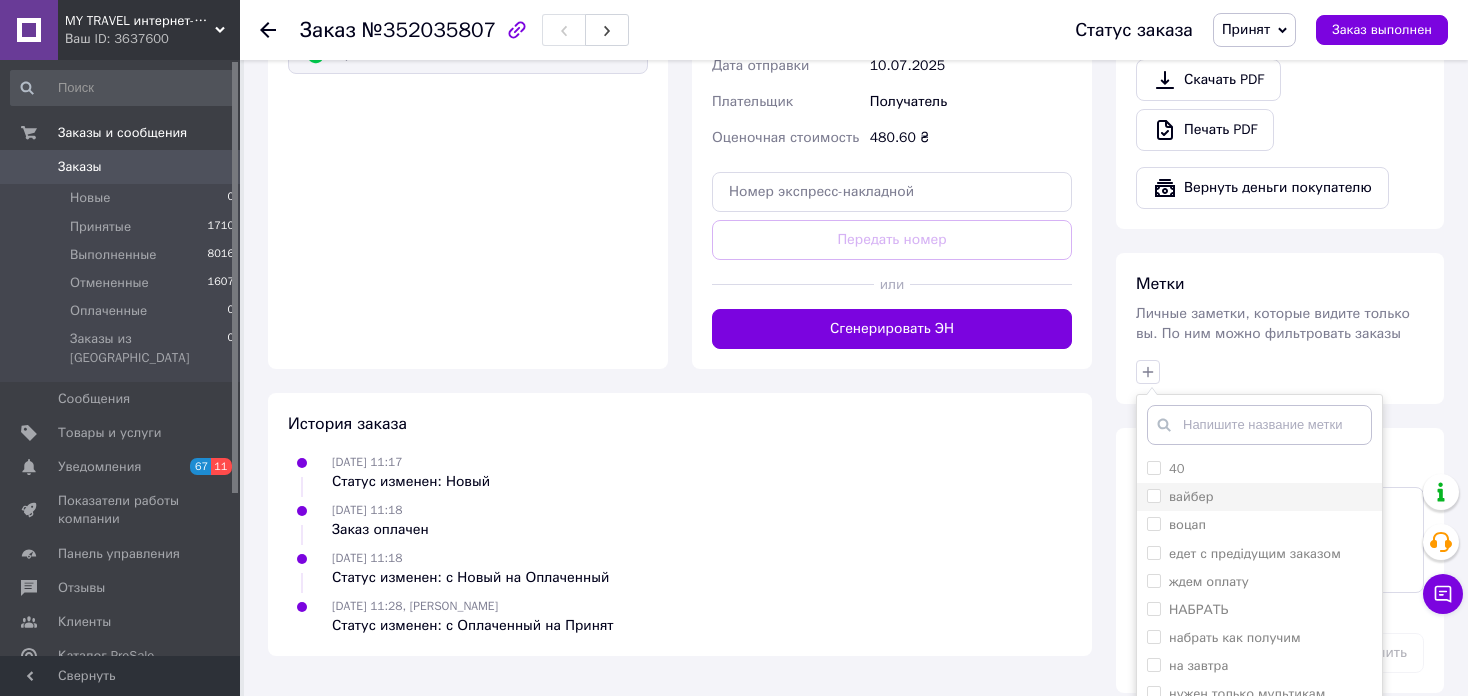 click on "вайбер" at bounding box center (1153, 495) 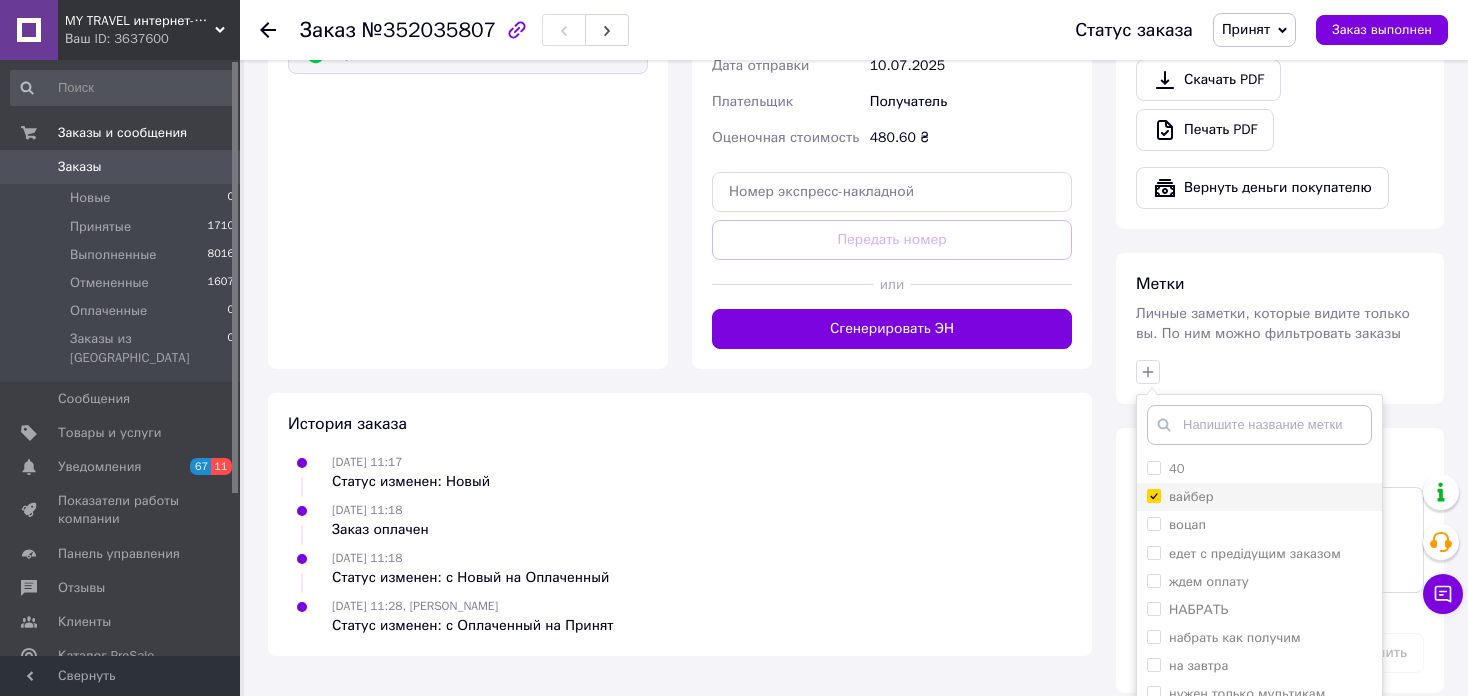 checkbox on "true" 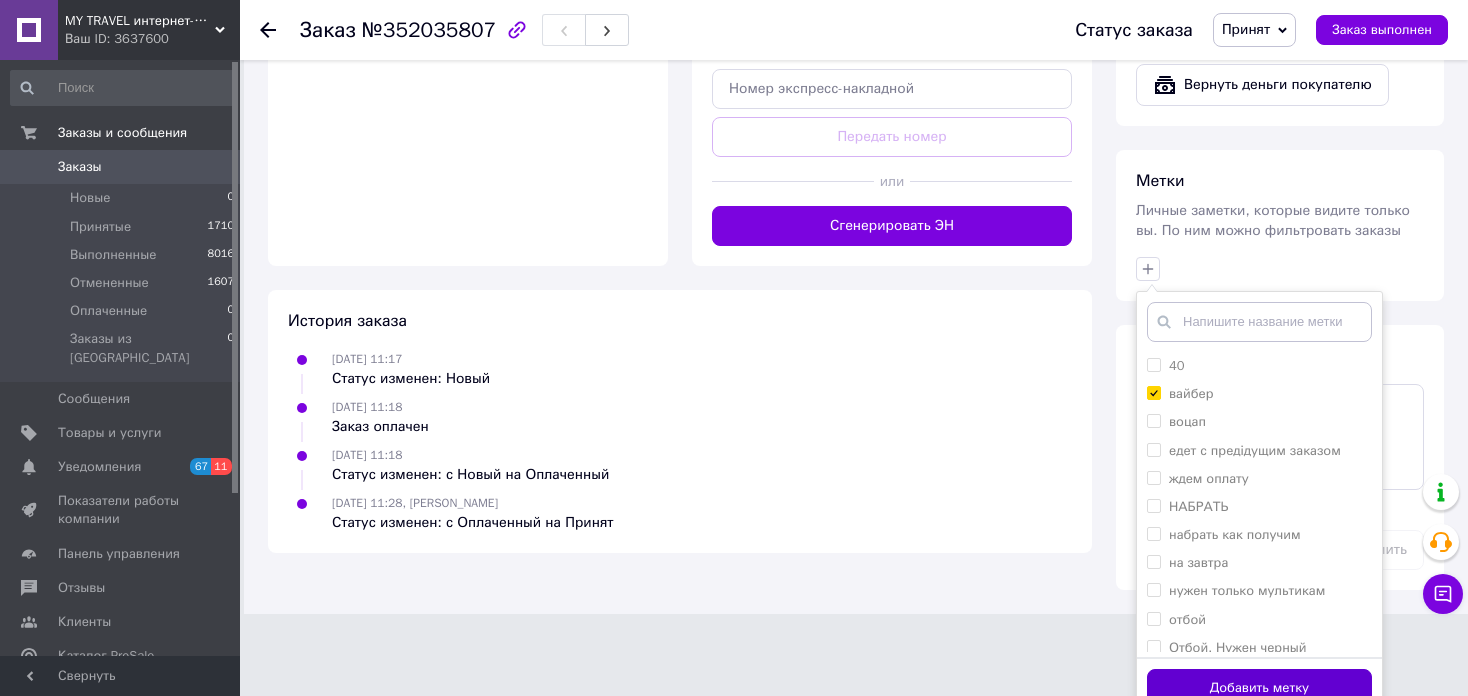 click on "Добавить метку" at bounding box center [1259, 688] 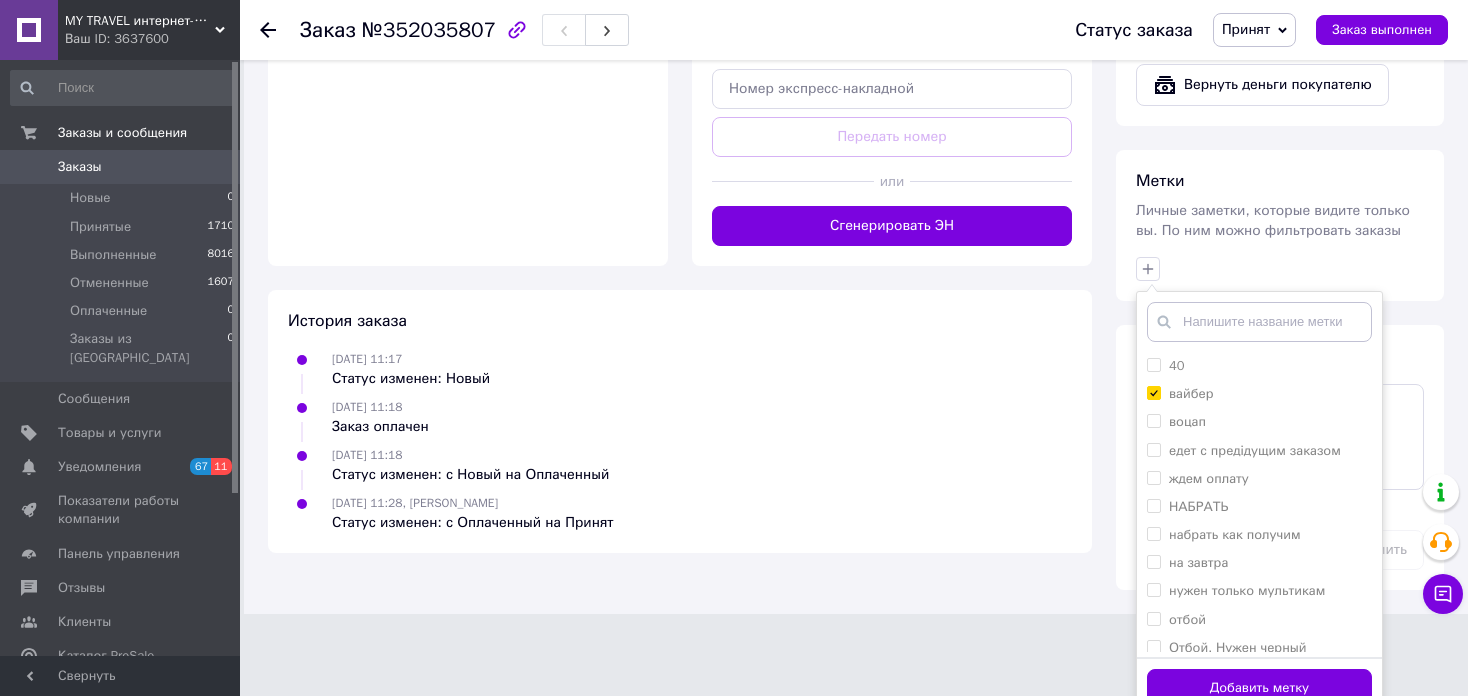 scroll, scrollTop: 1362, scrollLeft: 0, axis: vertical 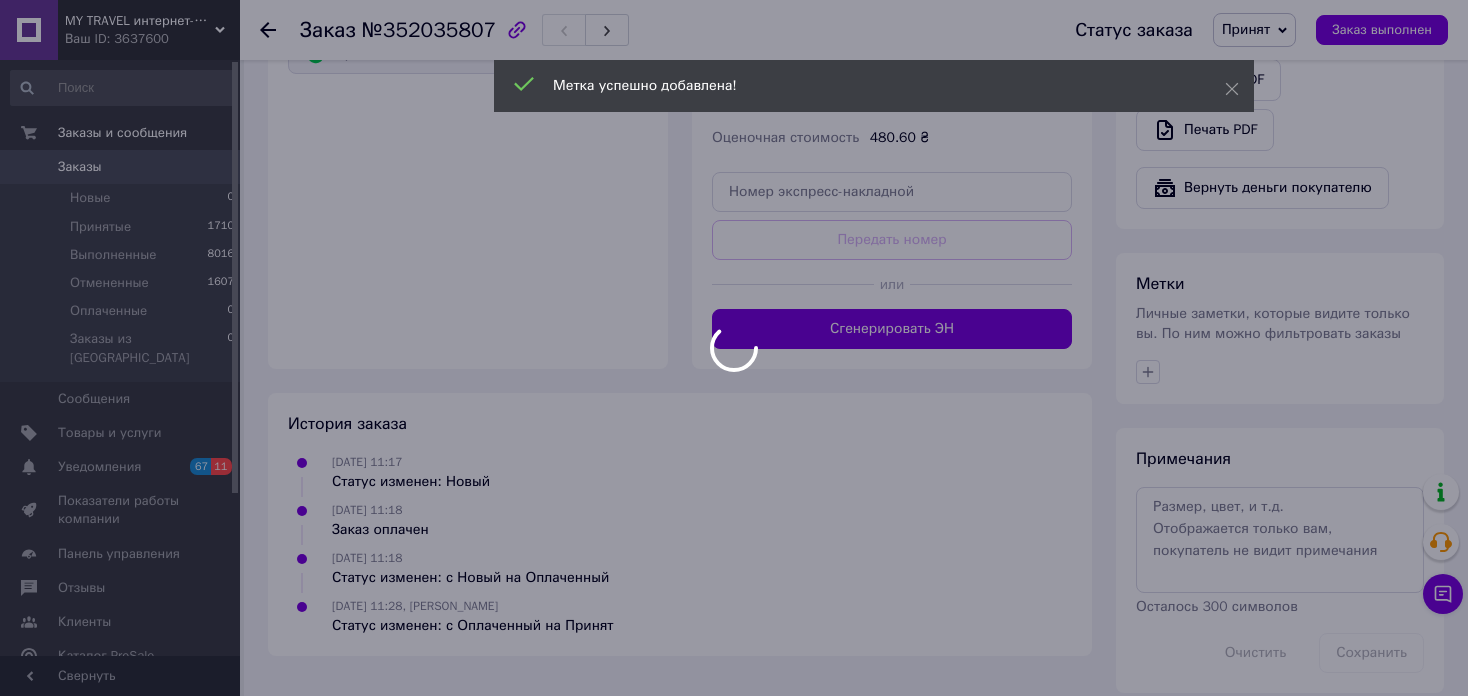 click at bounding box center (734, 348) 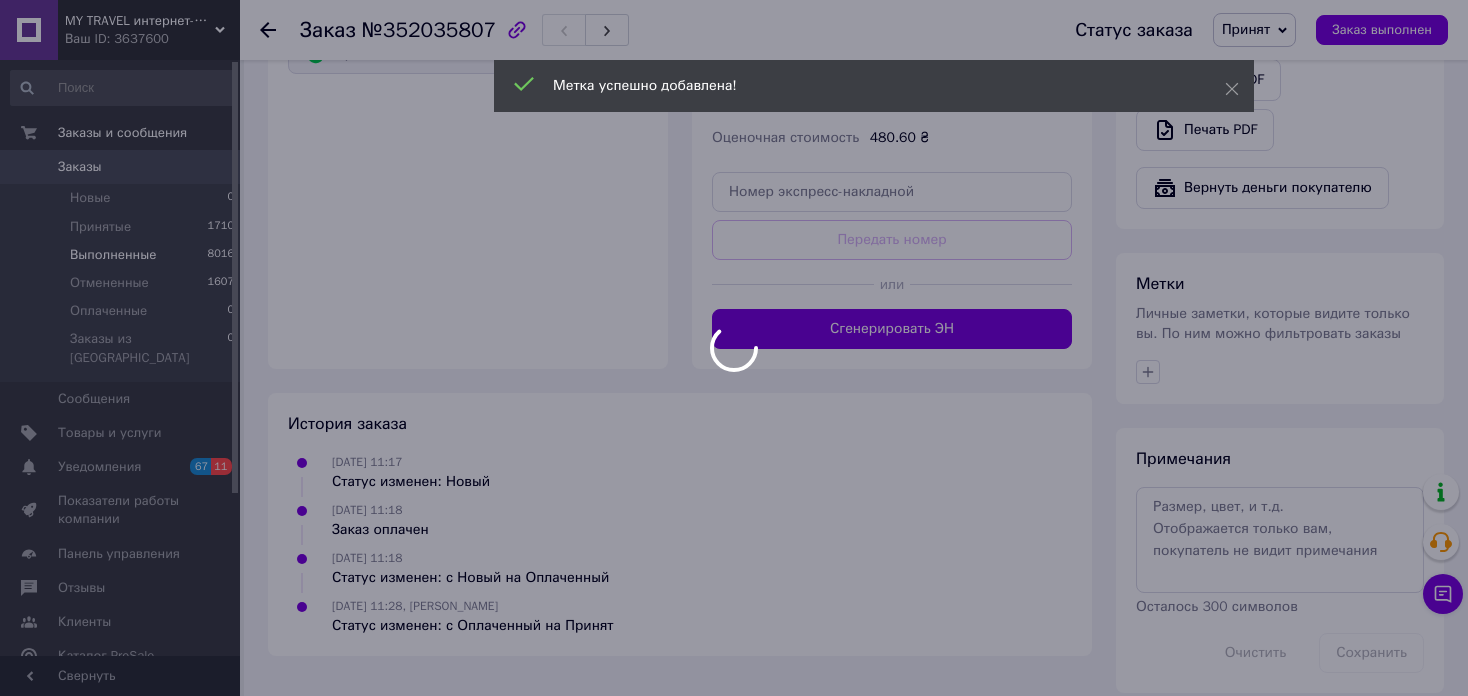 scroll, scrollTop: 1377, scrollLeft: 0, axis: vertical 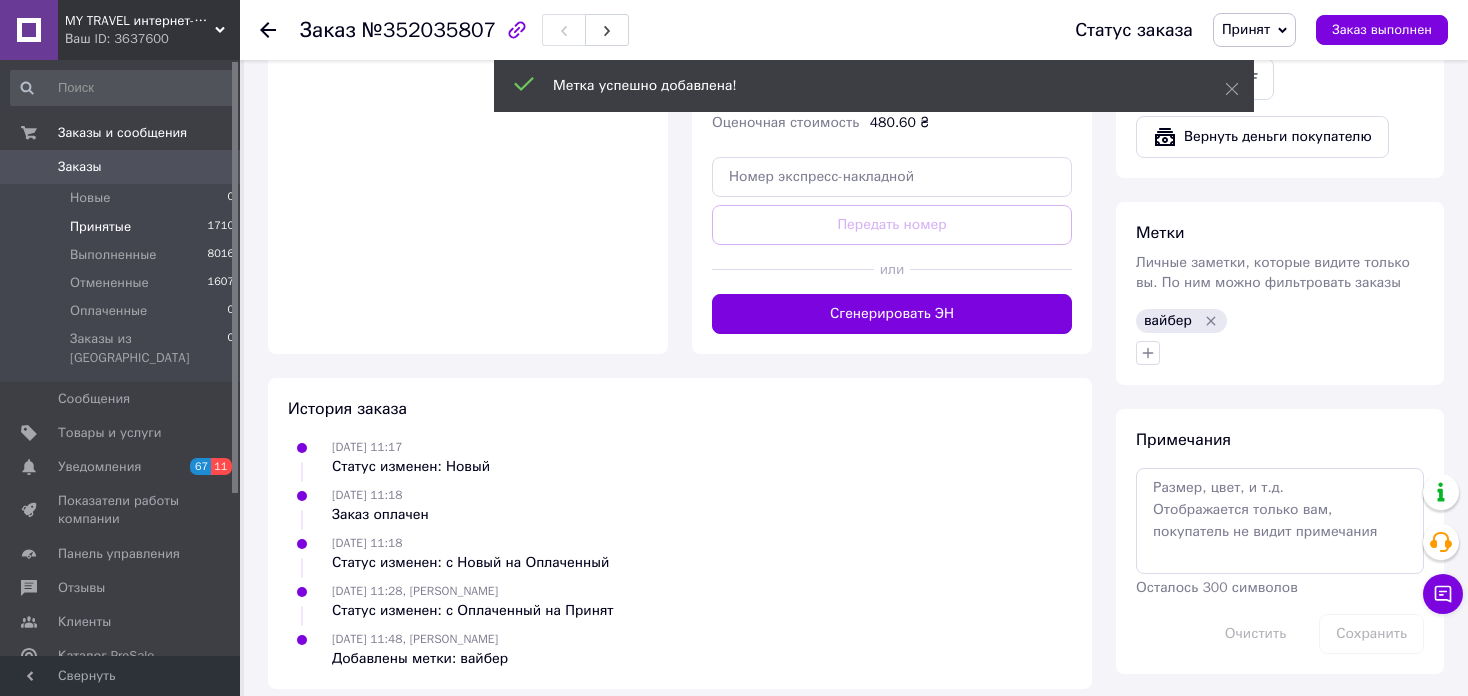 click on "Принятые 1710" at bounding box center (123, 227) 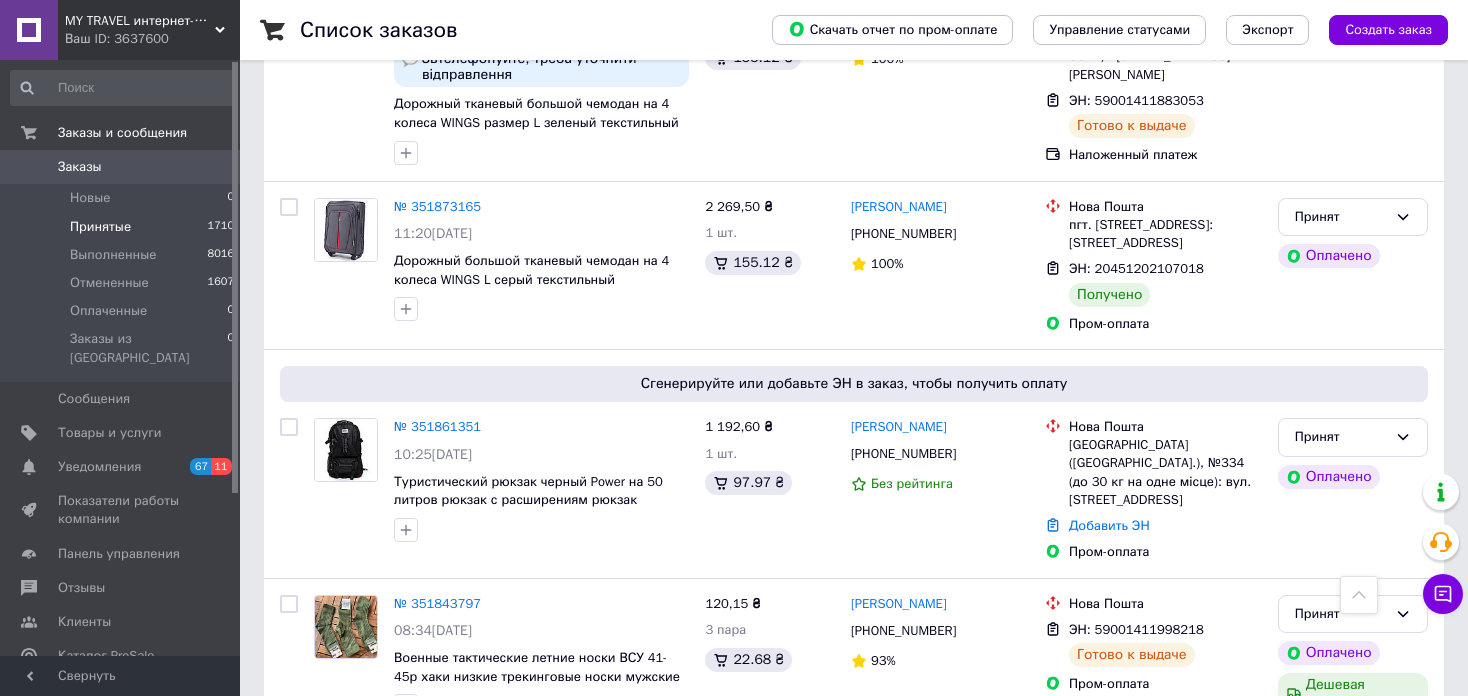 scroll, scrollTop: 2300, scrollLeft: 0, axis: vertical 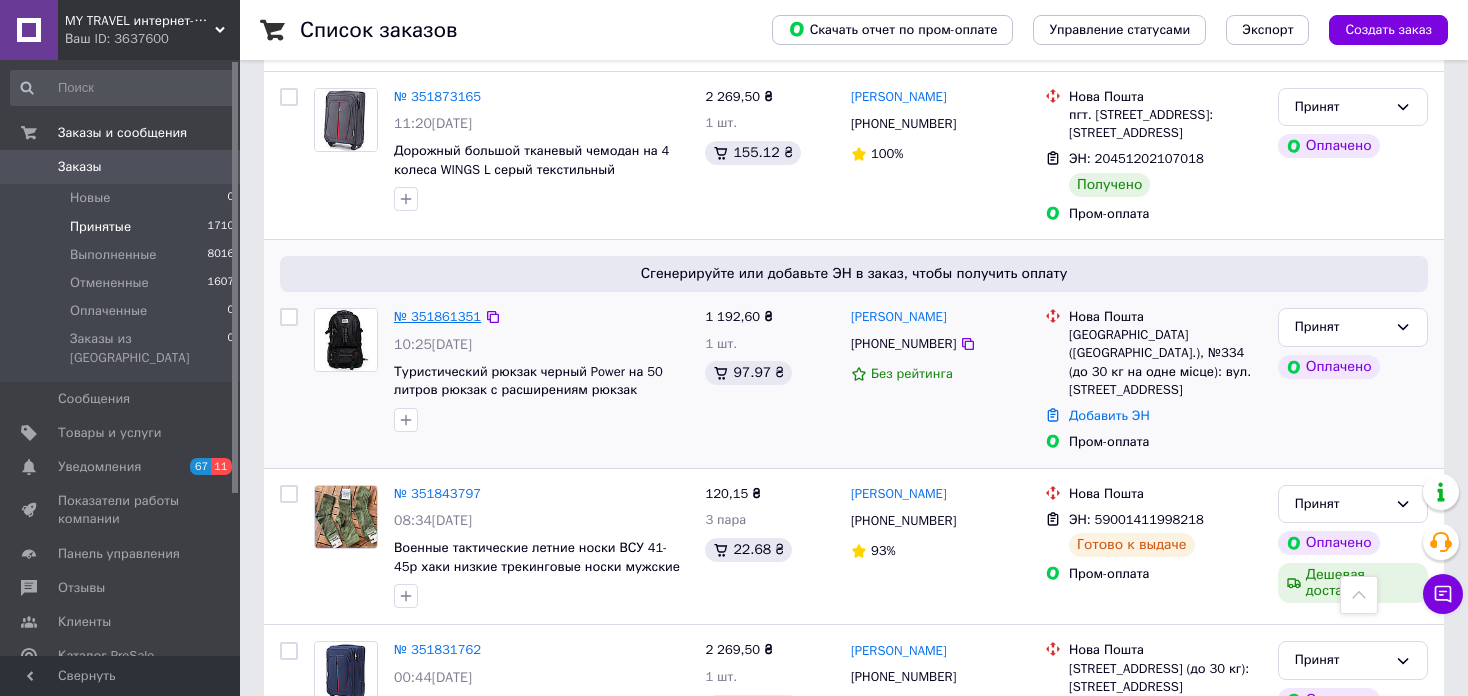 click on "№ 351861351" at bounding box center [437, 316] 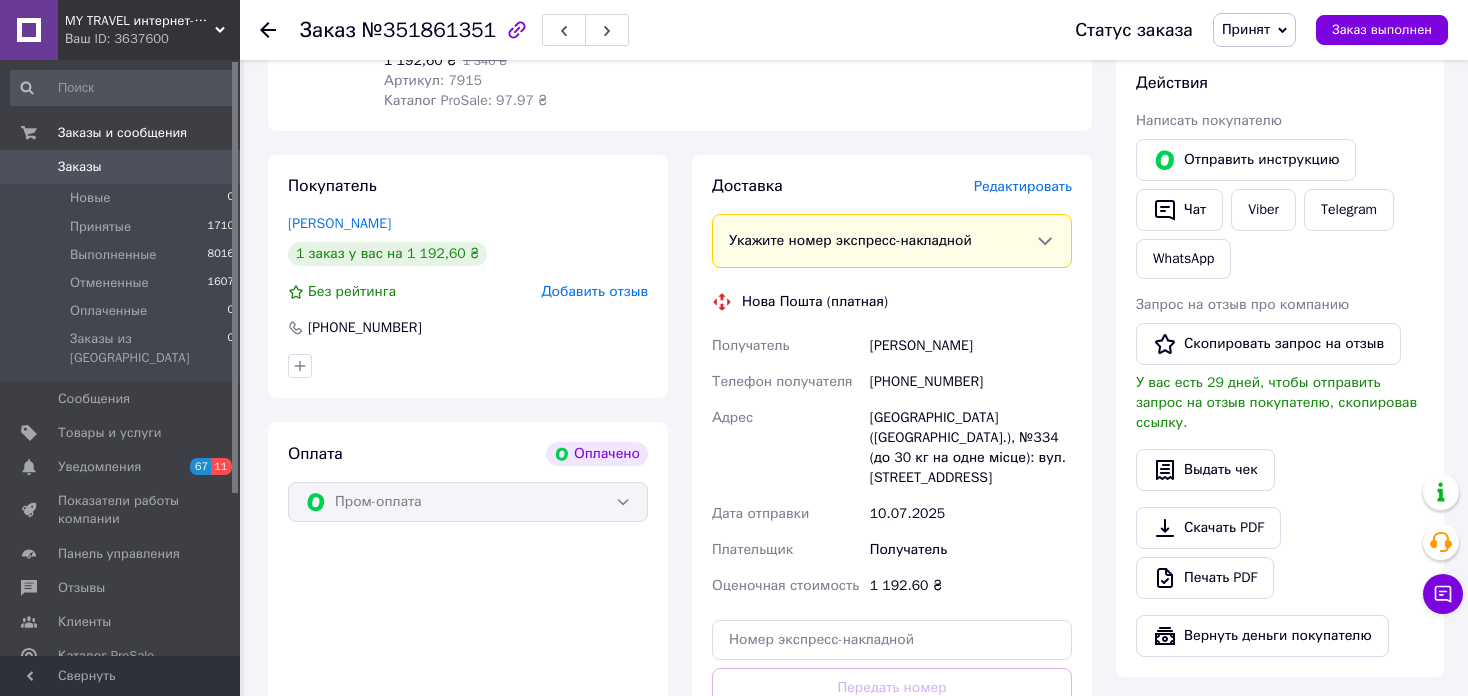 scroll, scrollTop: 662, scrollLeft: 0, axis: vertical 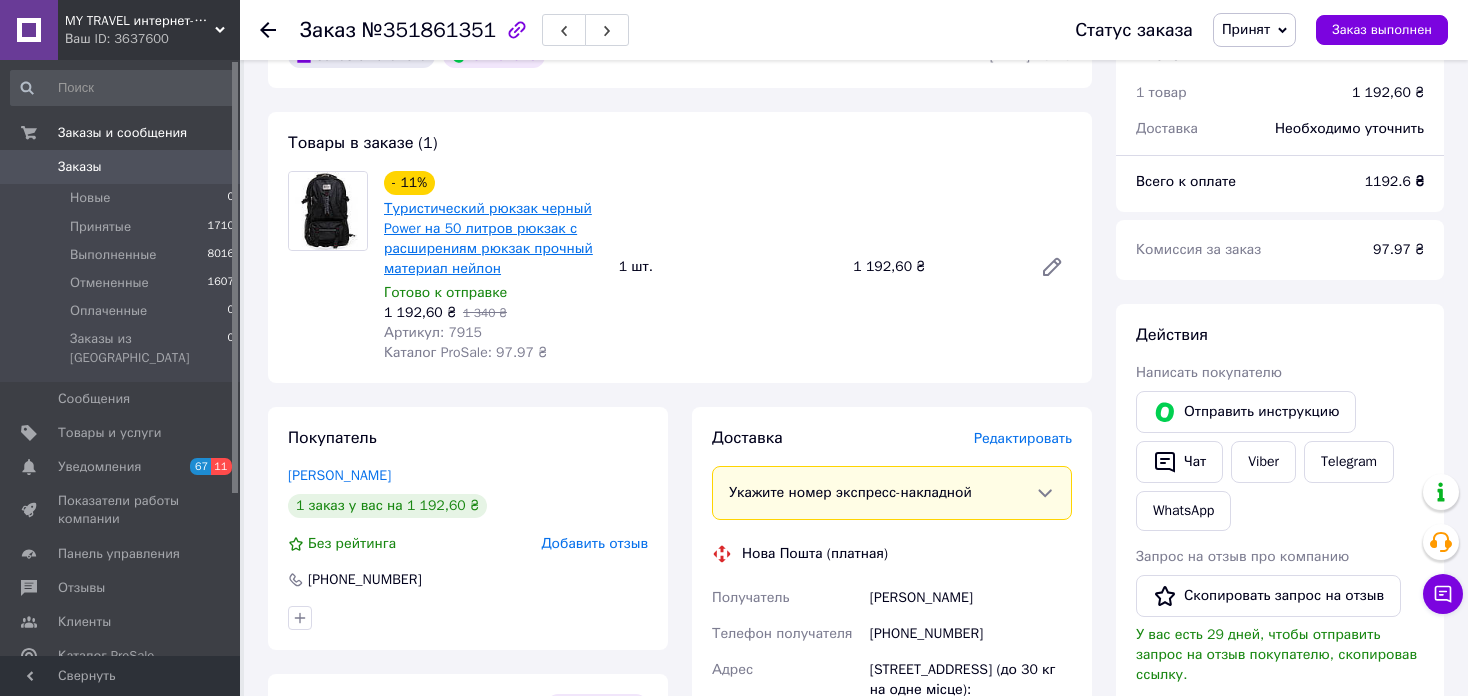 click on "Туристический рюкзак черный Power на 50 литров рюкзак с расширениям рюкзак прочный материал нейлон" at bounding box center [488, 238] 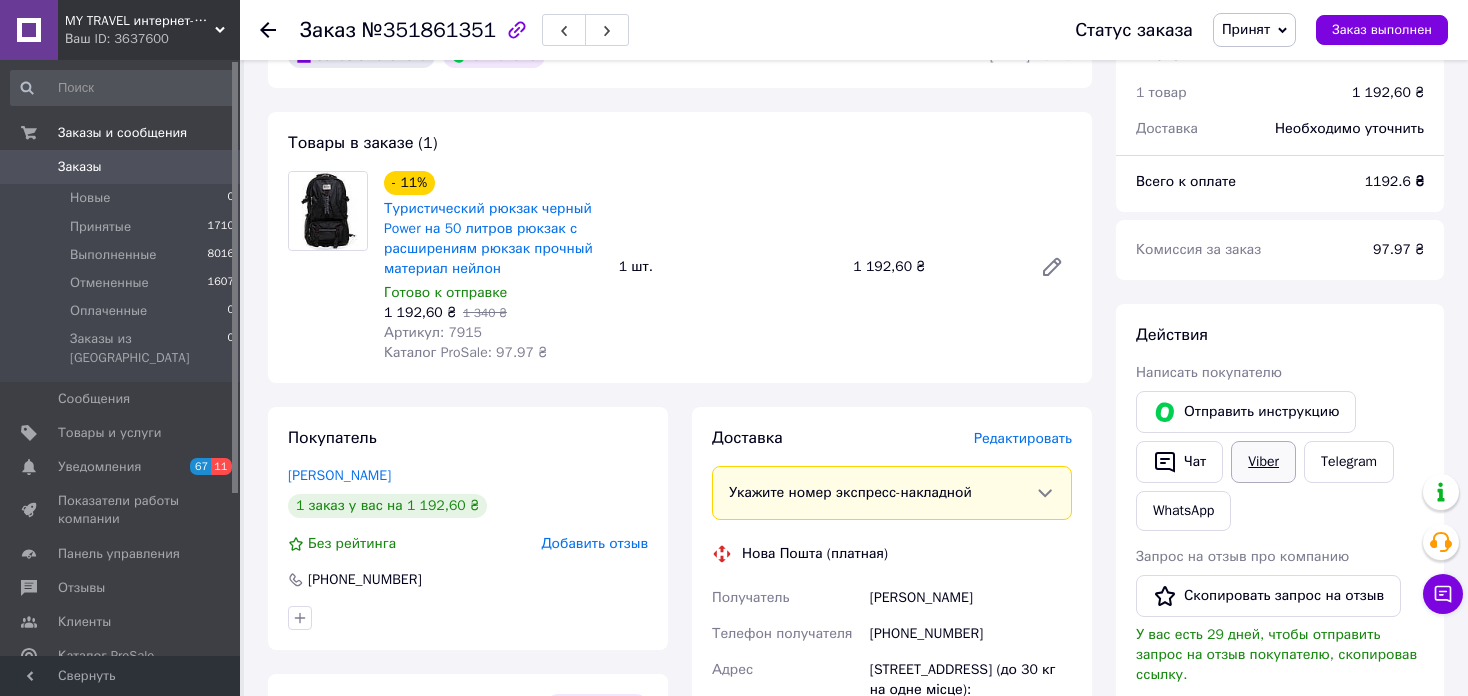 click on "Viber" at bounding box center (1263, 462) 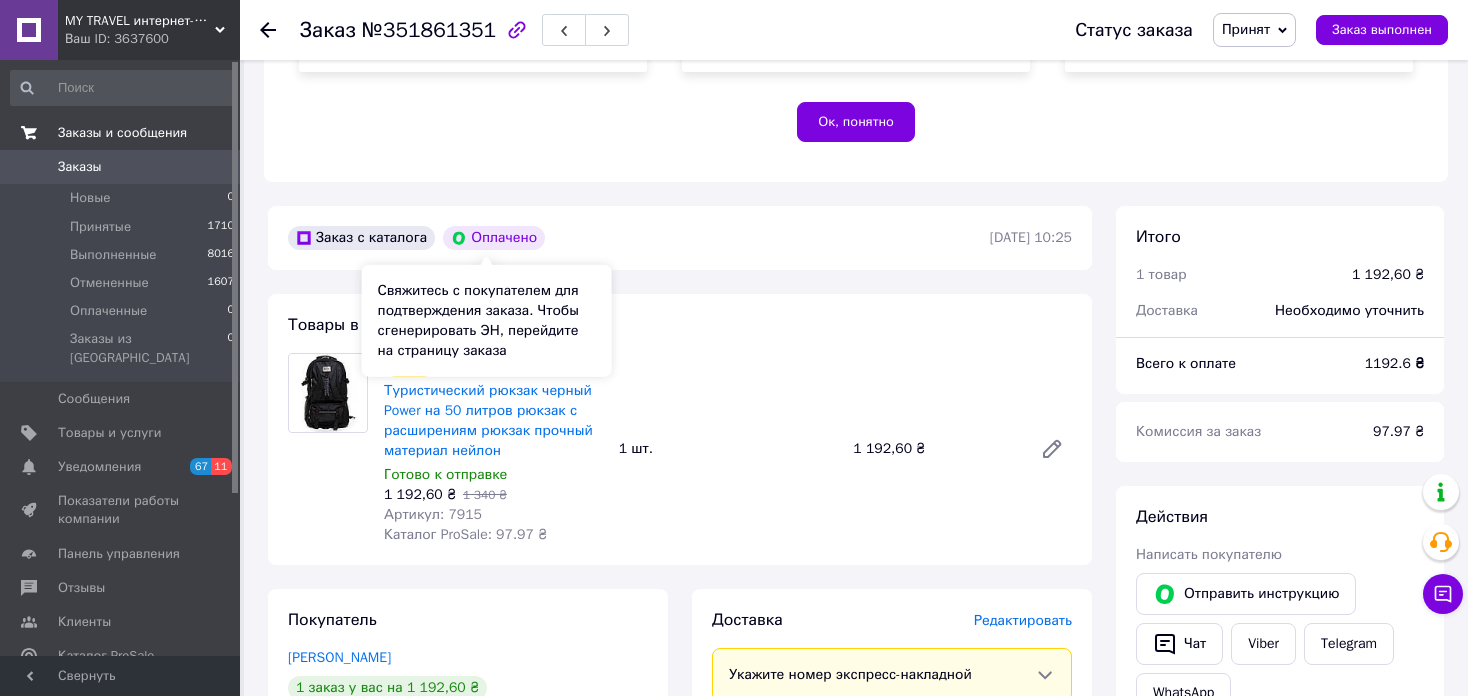 scroll, scrollTop: 662, scrollLeft: 0, axis: vertical 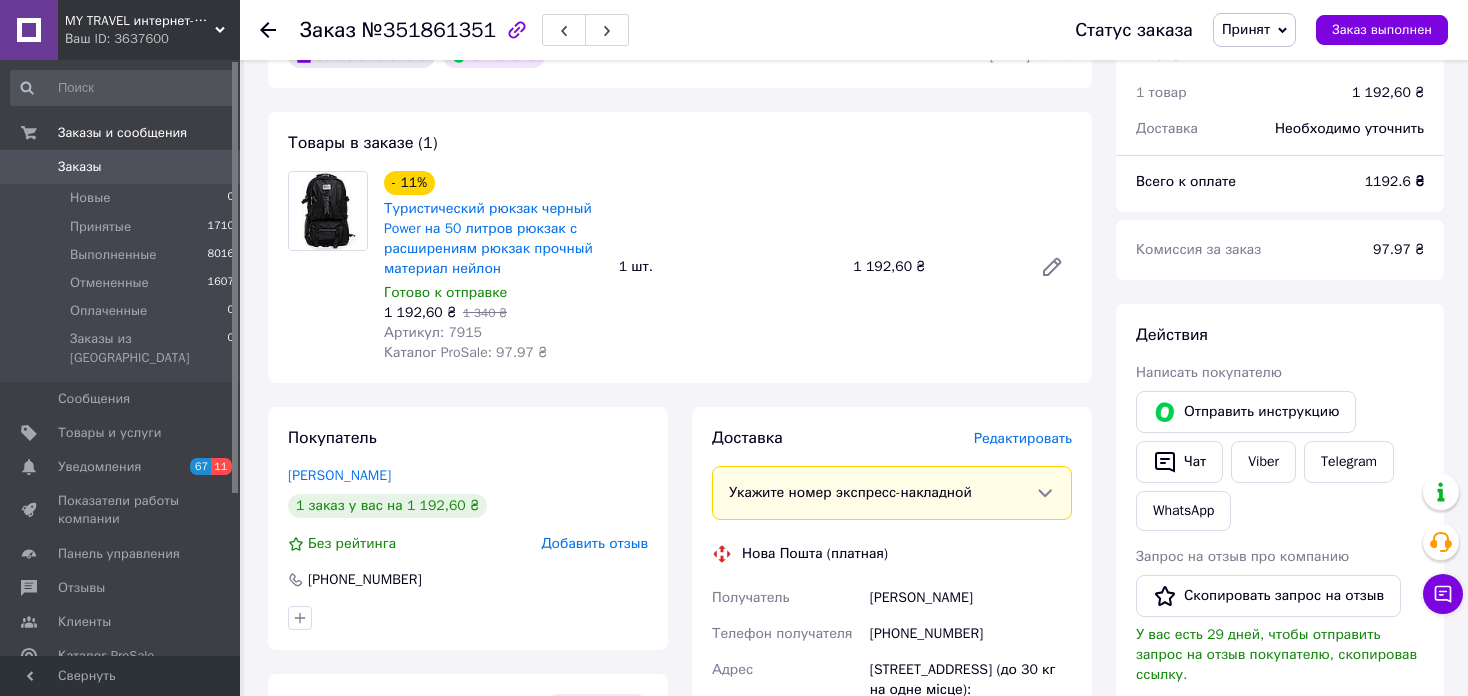 drag, startPoint x: 111, startPoint y: 213, endPoint x: 175, endPoint y: 86, distance: 142.21463 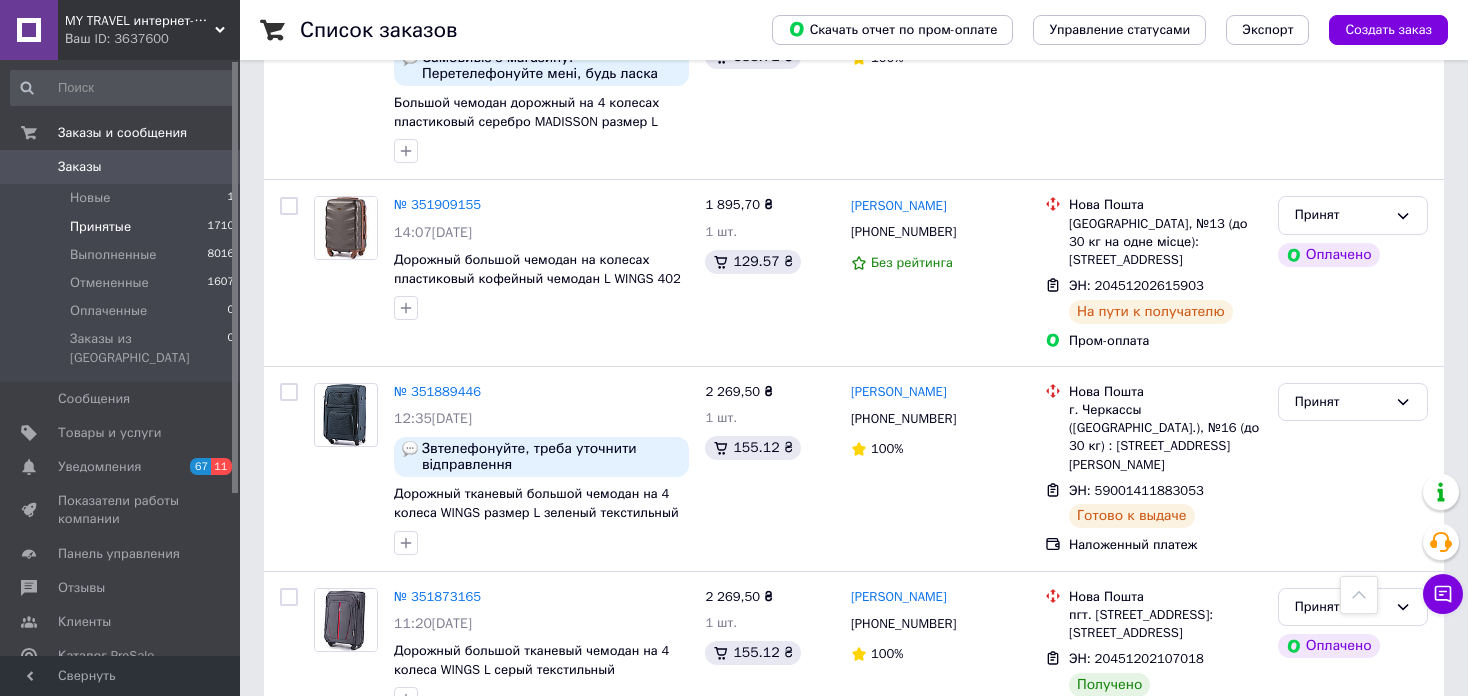 scroll, scrollTop: 2200, scrollLeft: 0, axis: vertical 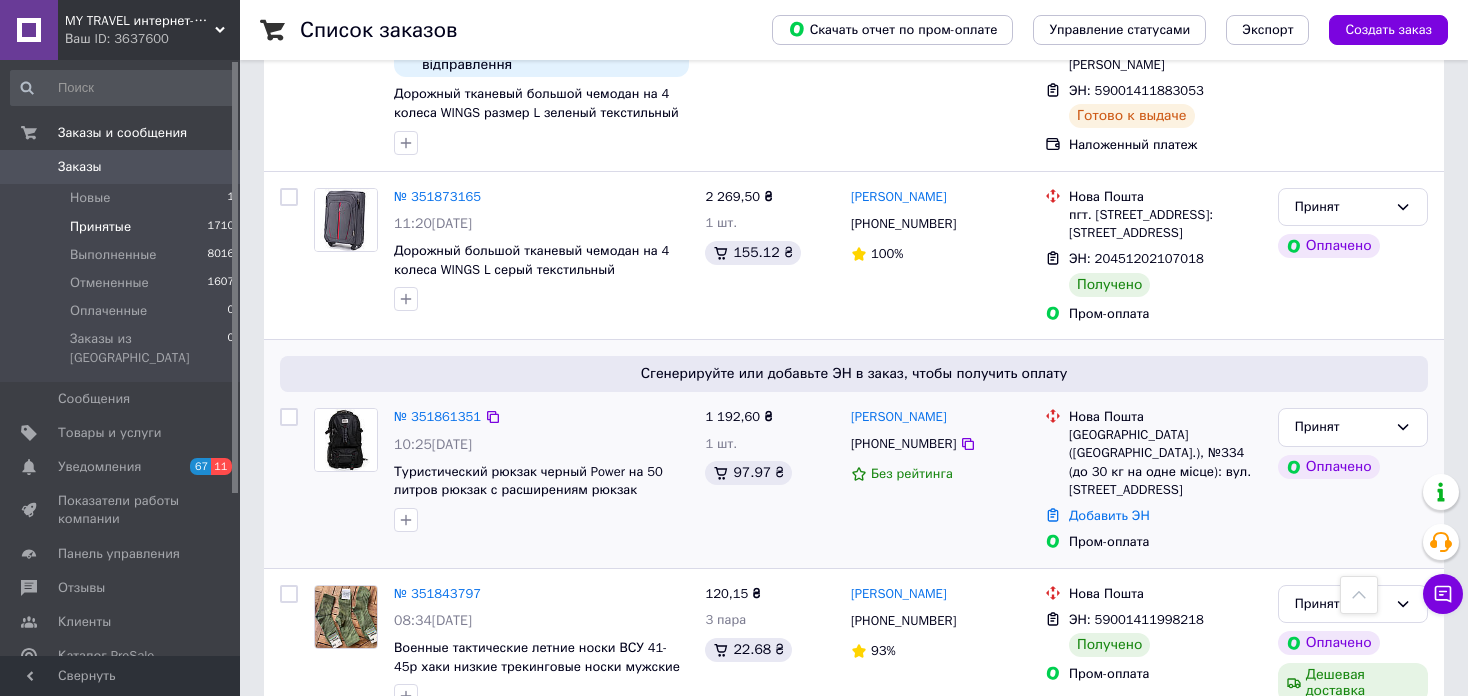 click on "№ 351861351" at bounding box center [437, 417] 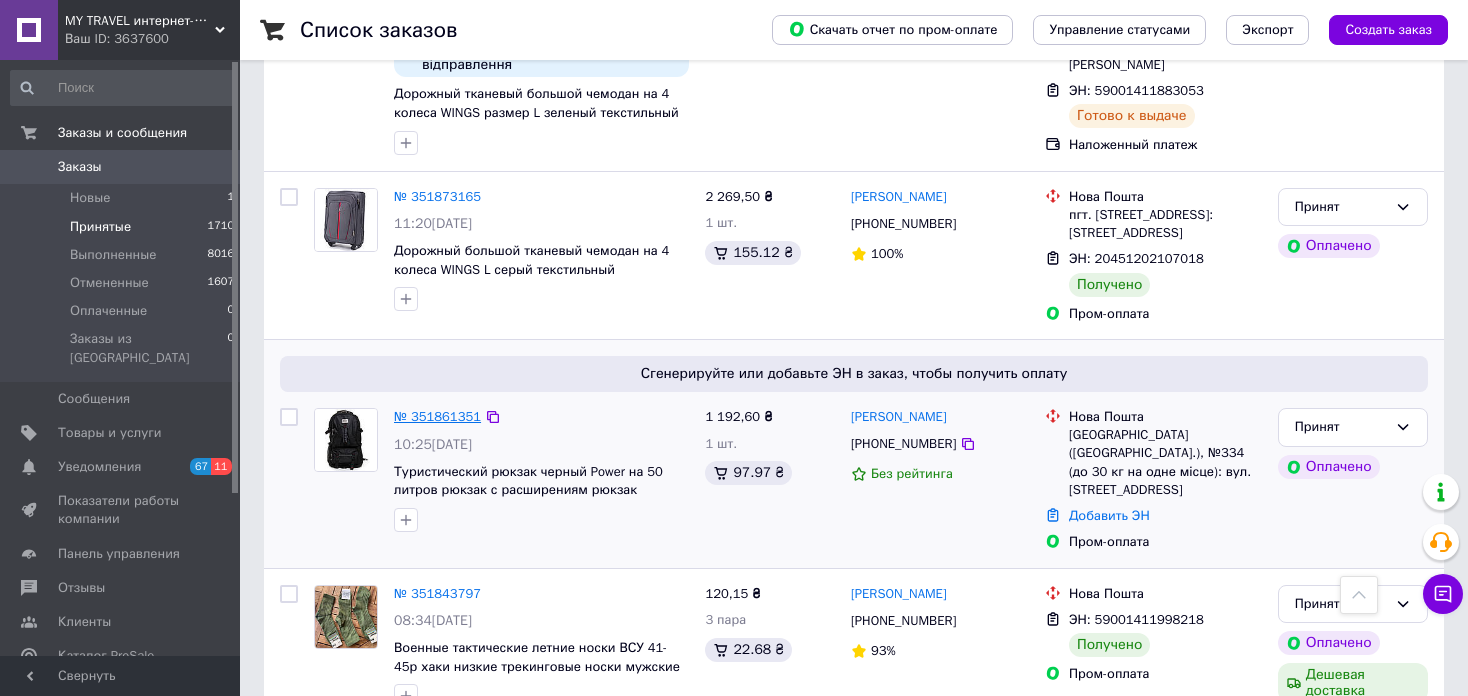 click on "№ 351861351" at bounding box center [437, 416] 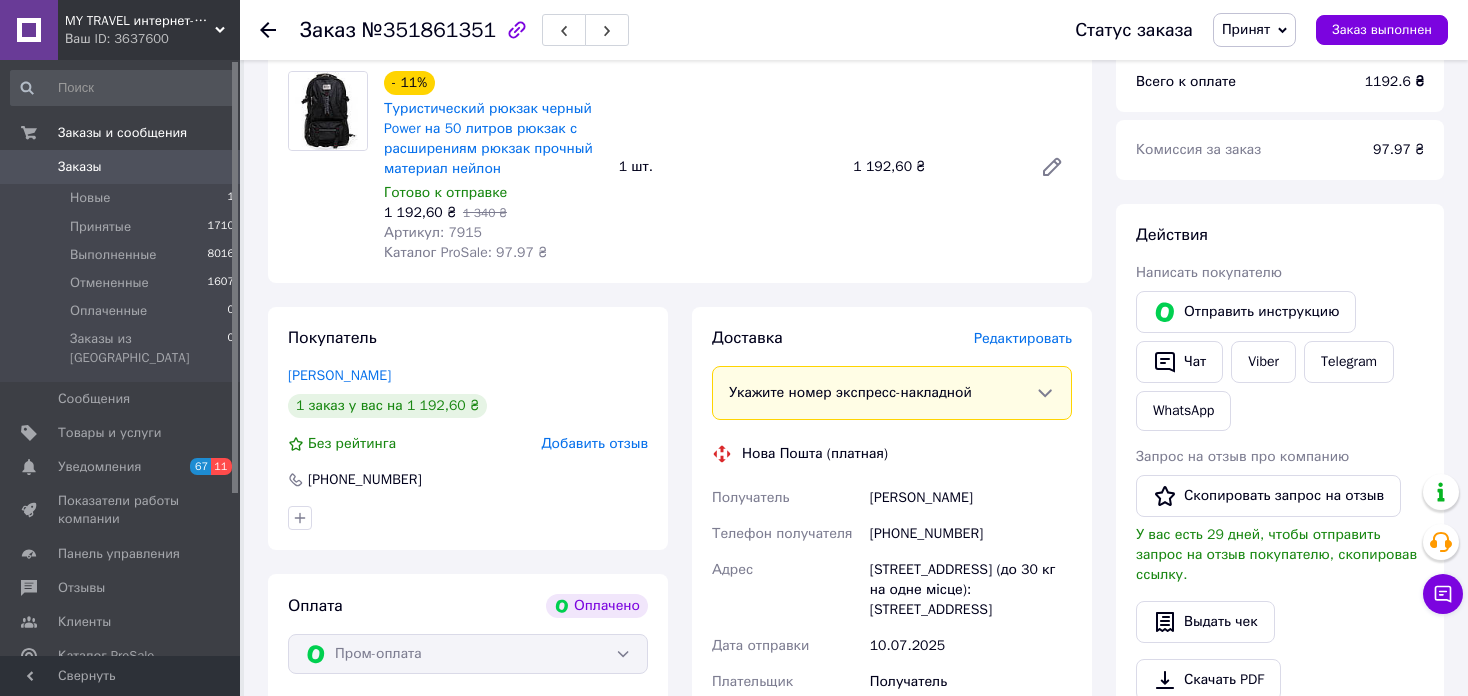 scroll, scrollTop: 362, scrollLeft: 0, axis: vertical 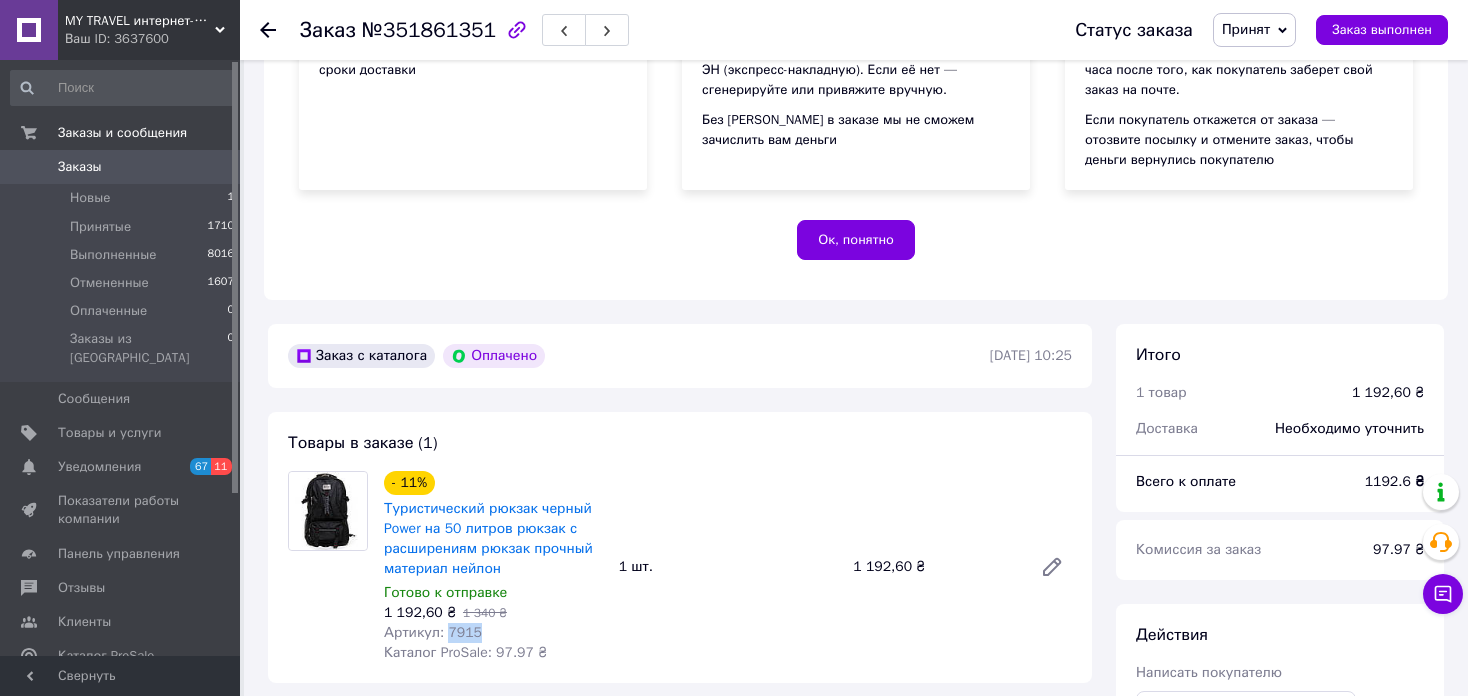 drag, startPoint x: 475, startPoint y: 645, endPoint x: 446, endPoint y: 638, distance: 29.832869 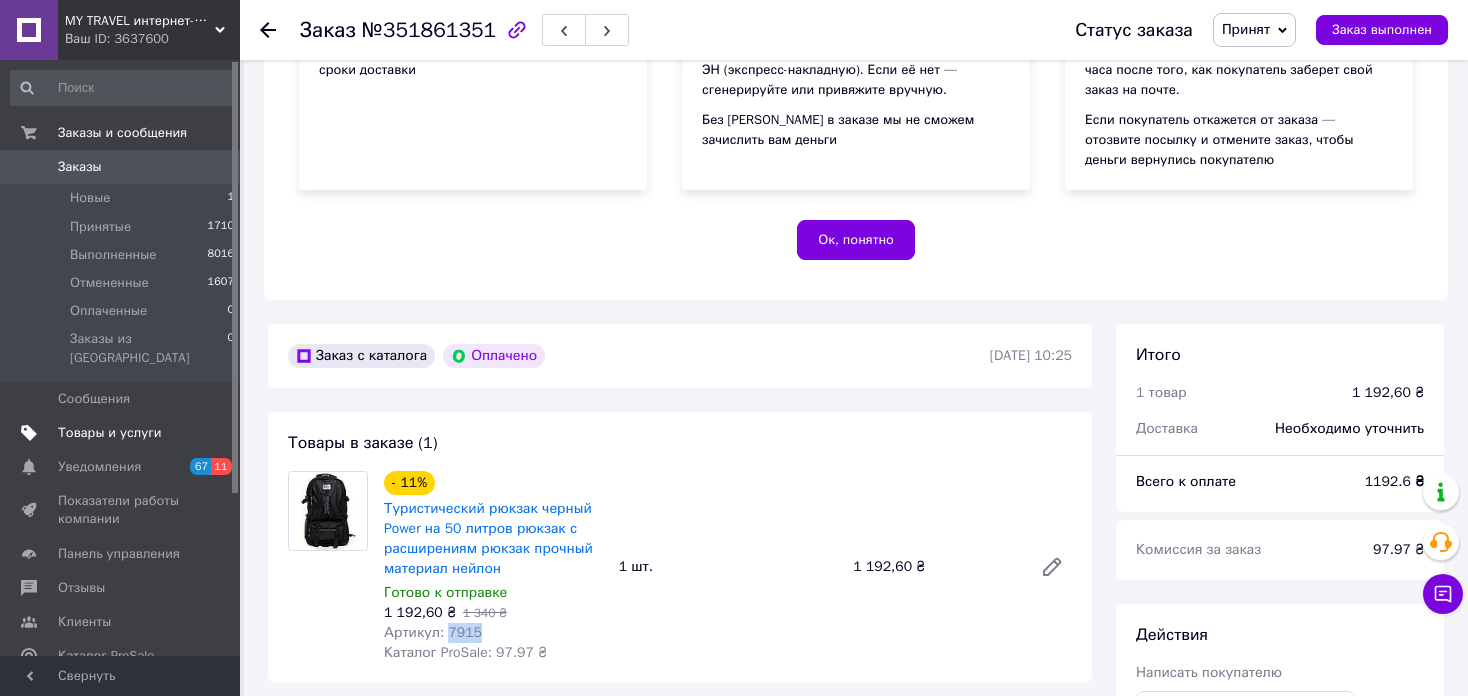 click on "Товары и услуги" at bounding box center (123, 433) 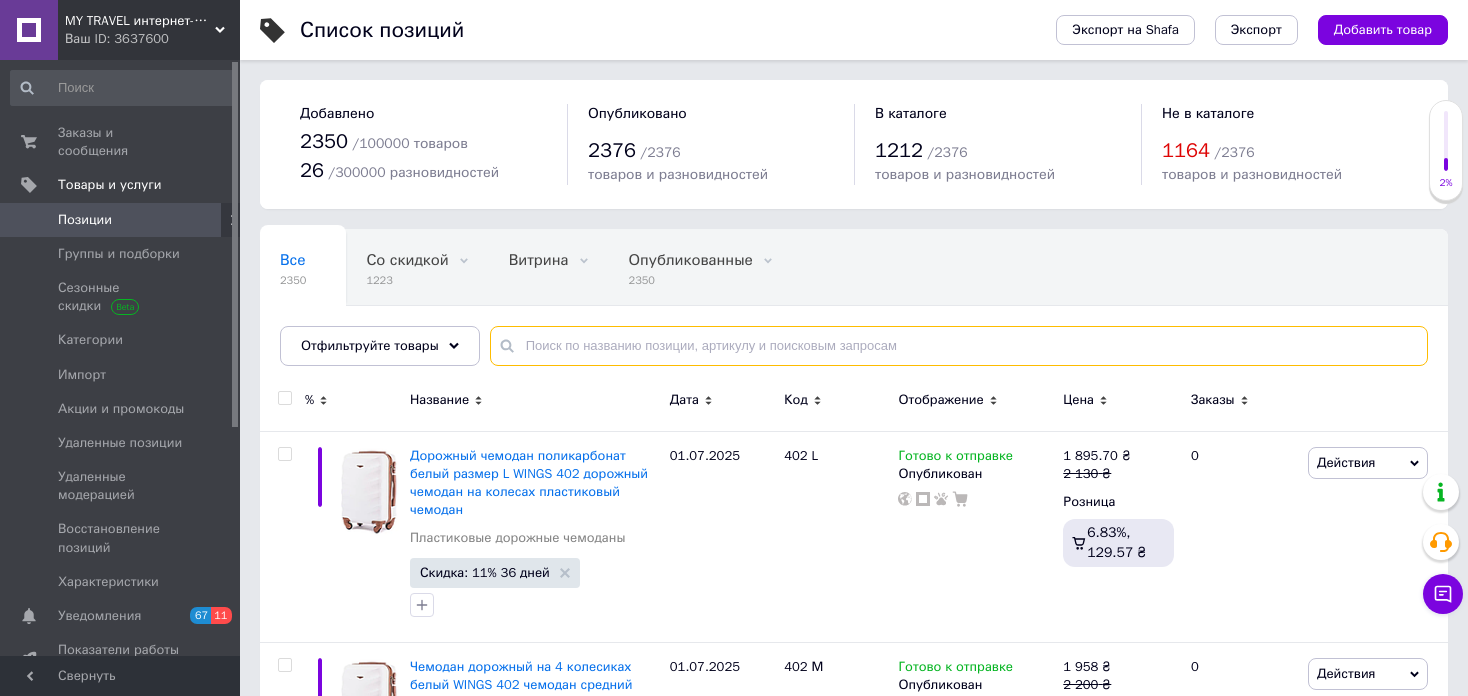 paste on "7915" 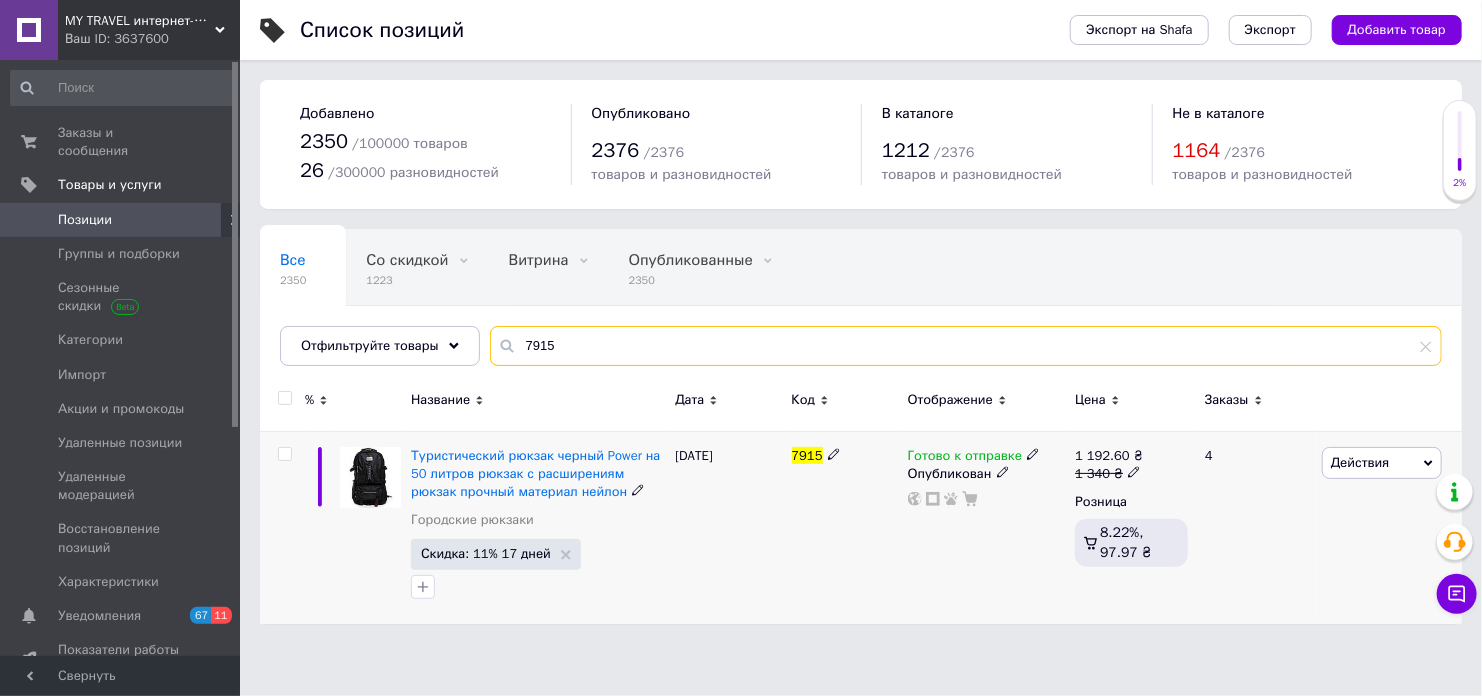 type on "7915" 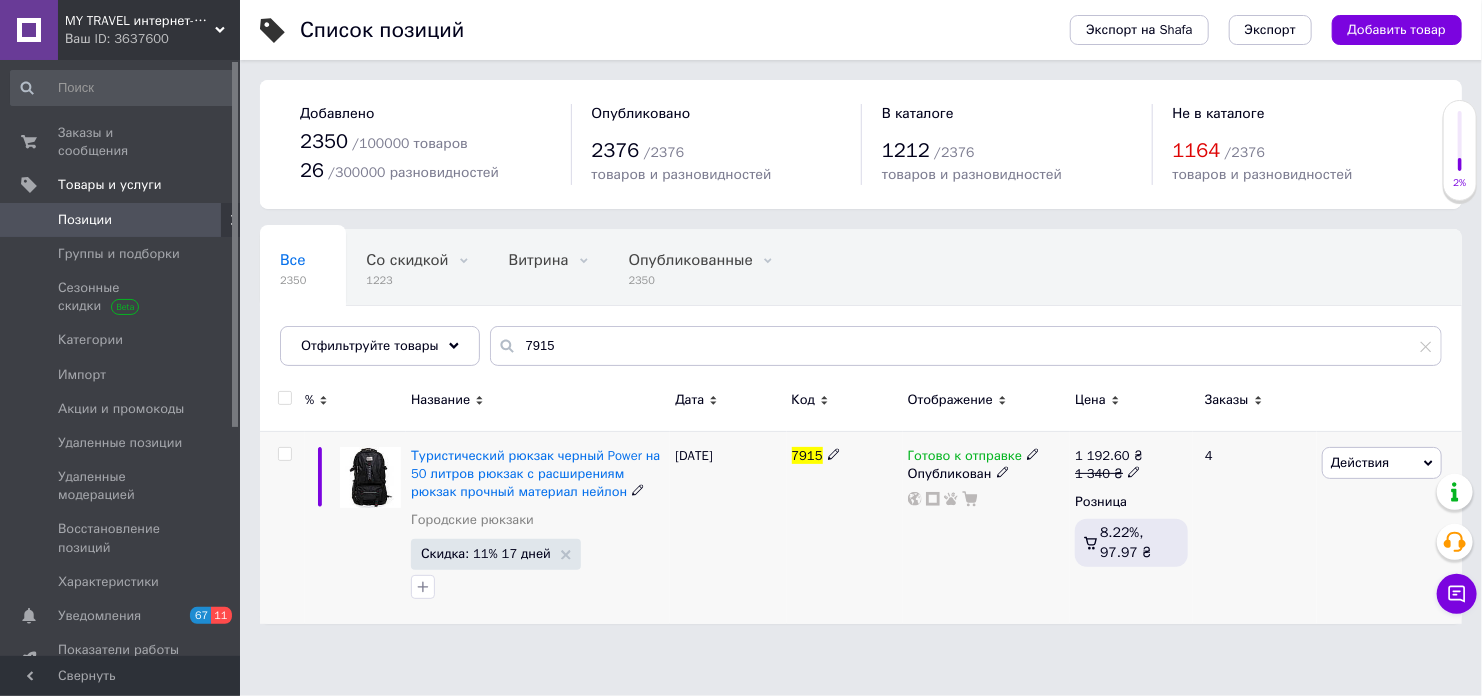 click 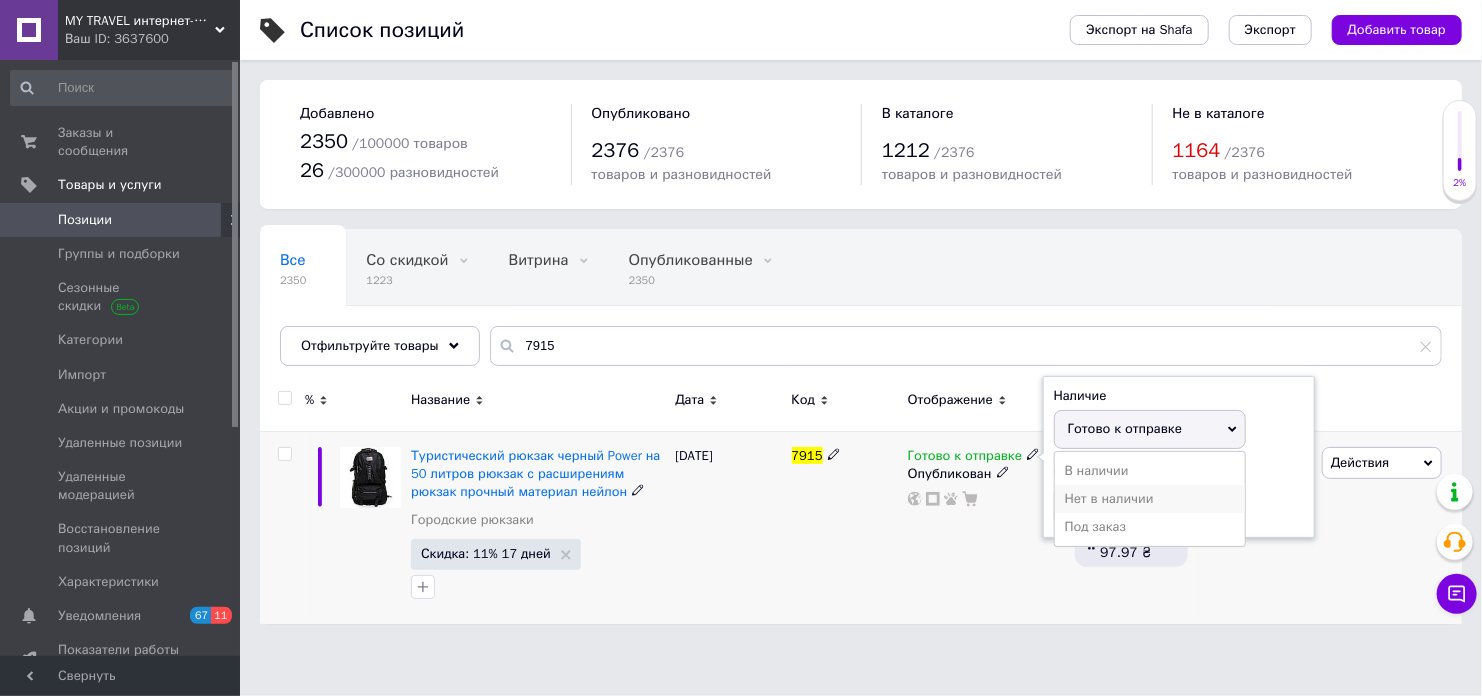 click on "Нет в наличии" at bounding box center (1150, 499) 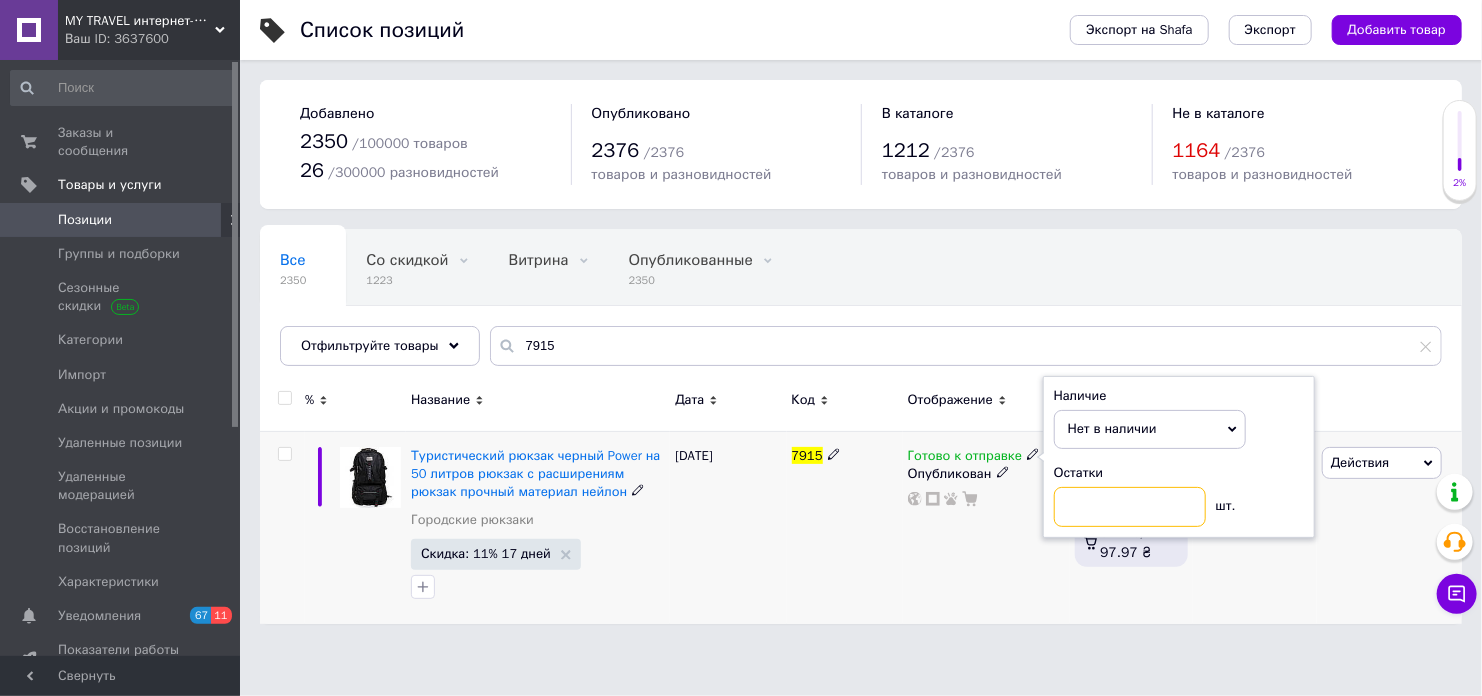 click at bounding box center (1130, 507) 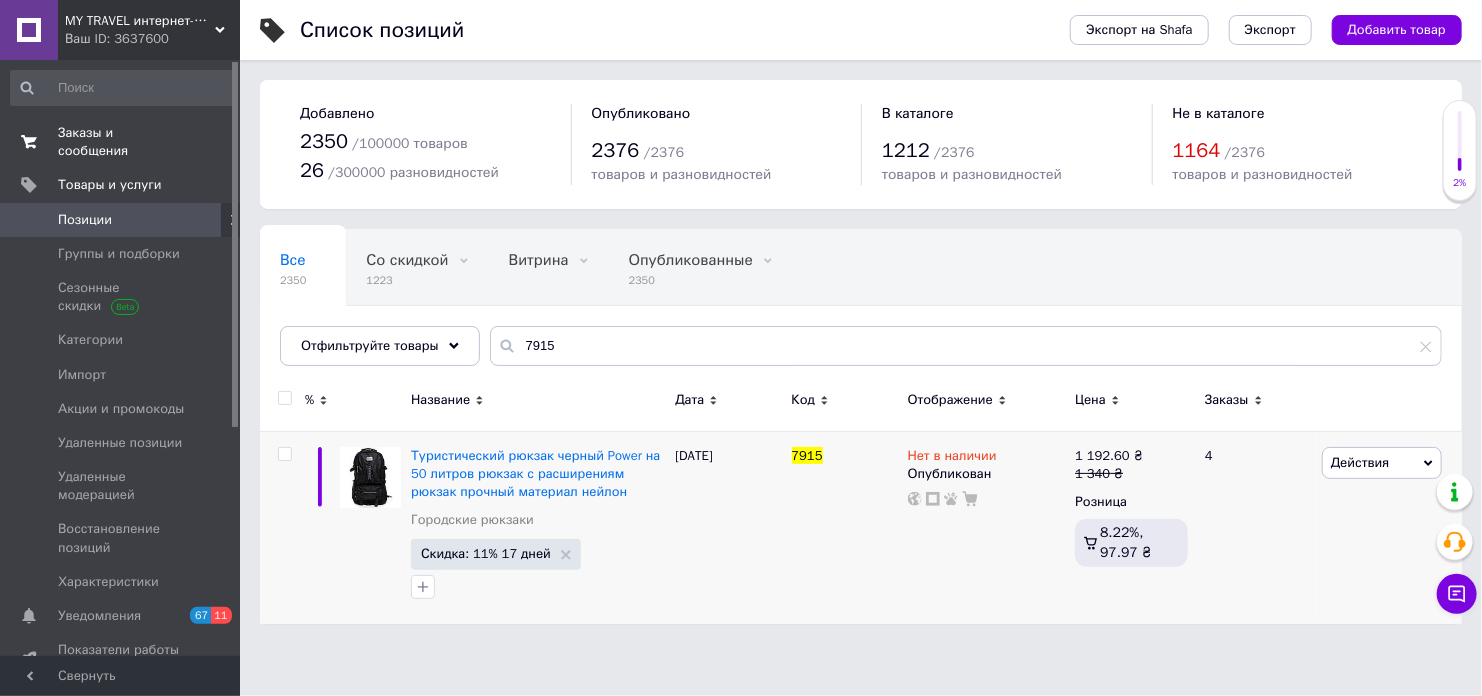 click on "Заказы и сообщения" at bounding box center [121, 142] 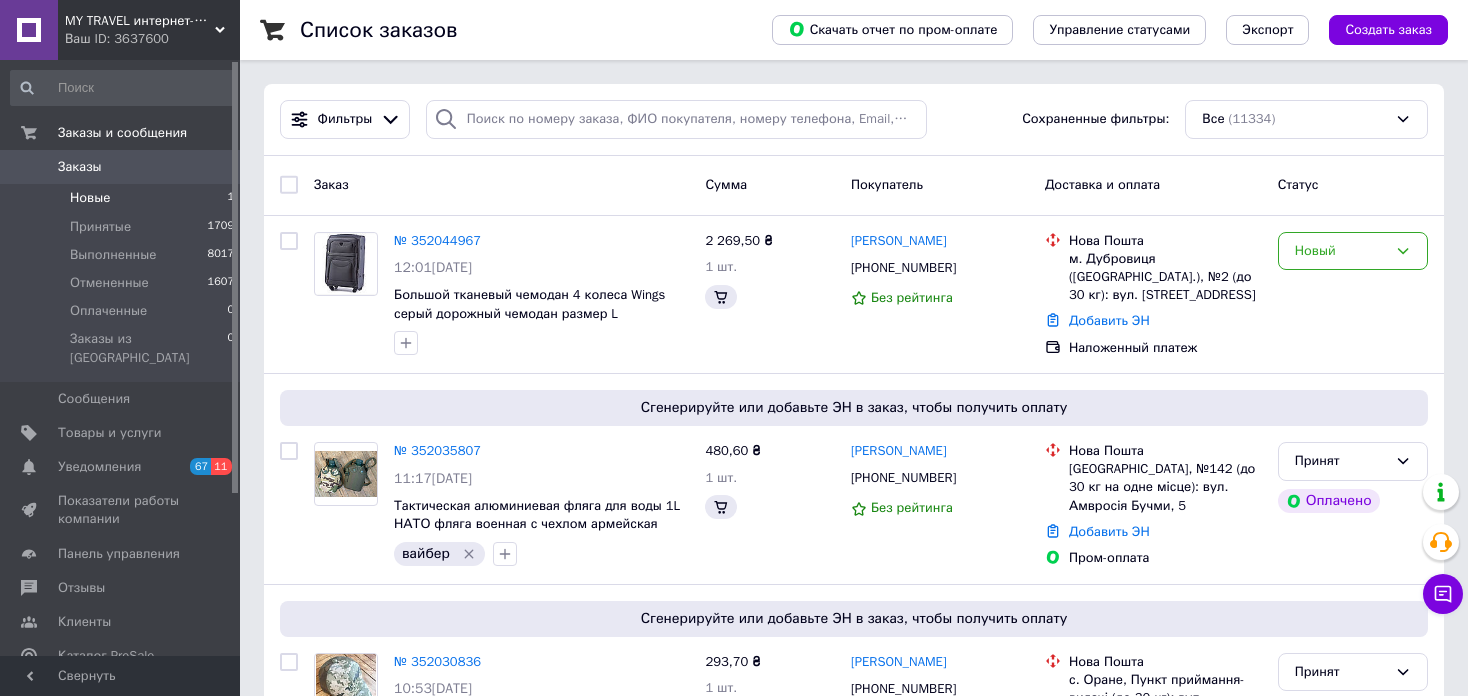 click on "Новые 1" at bounding box center (123, 198) 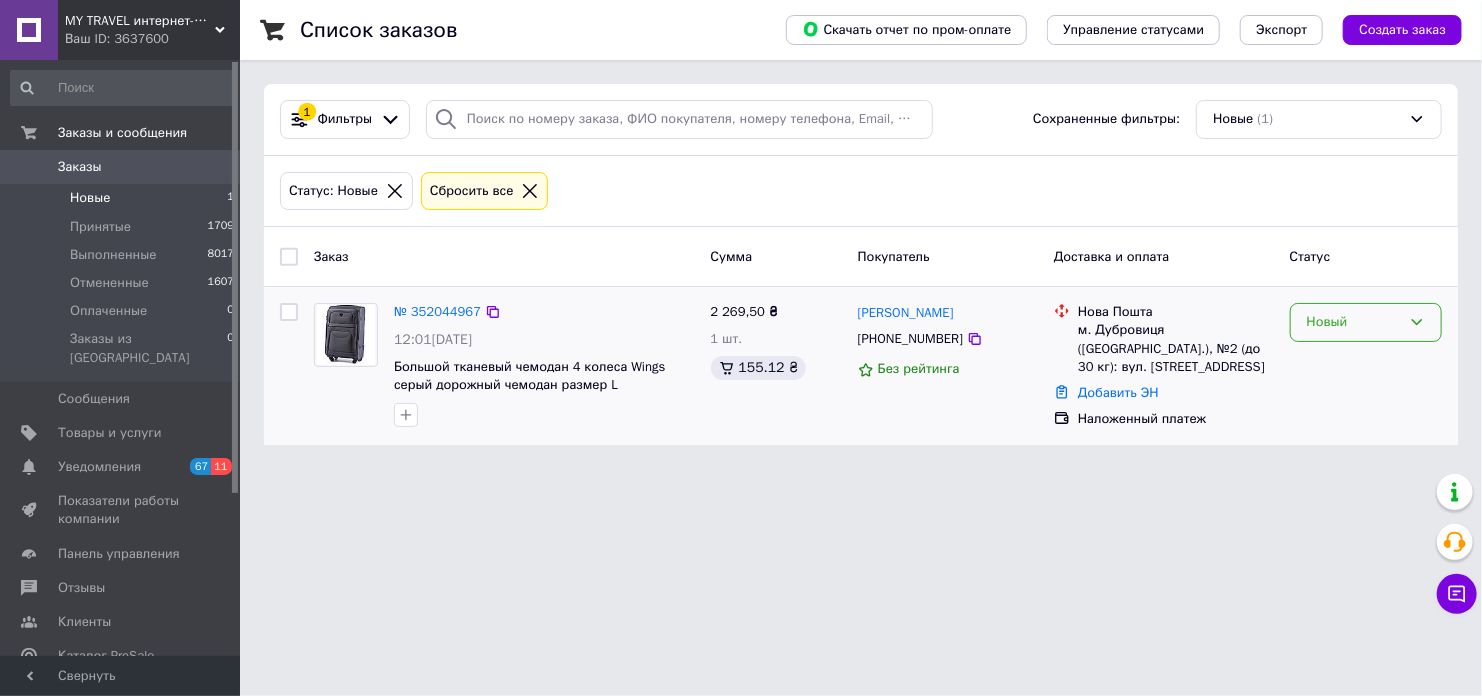 click on "Новый" at bounding box center [1366, 322] 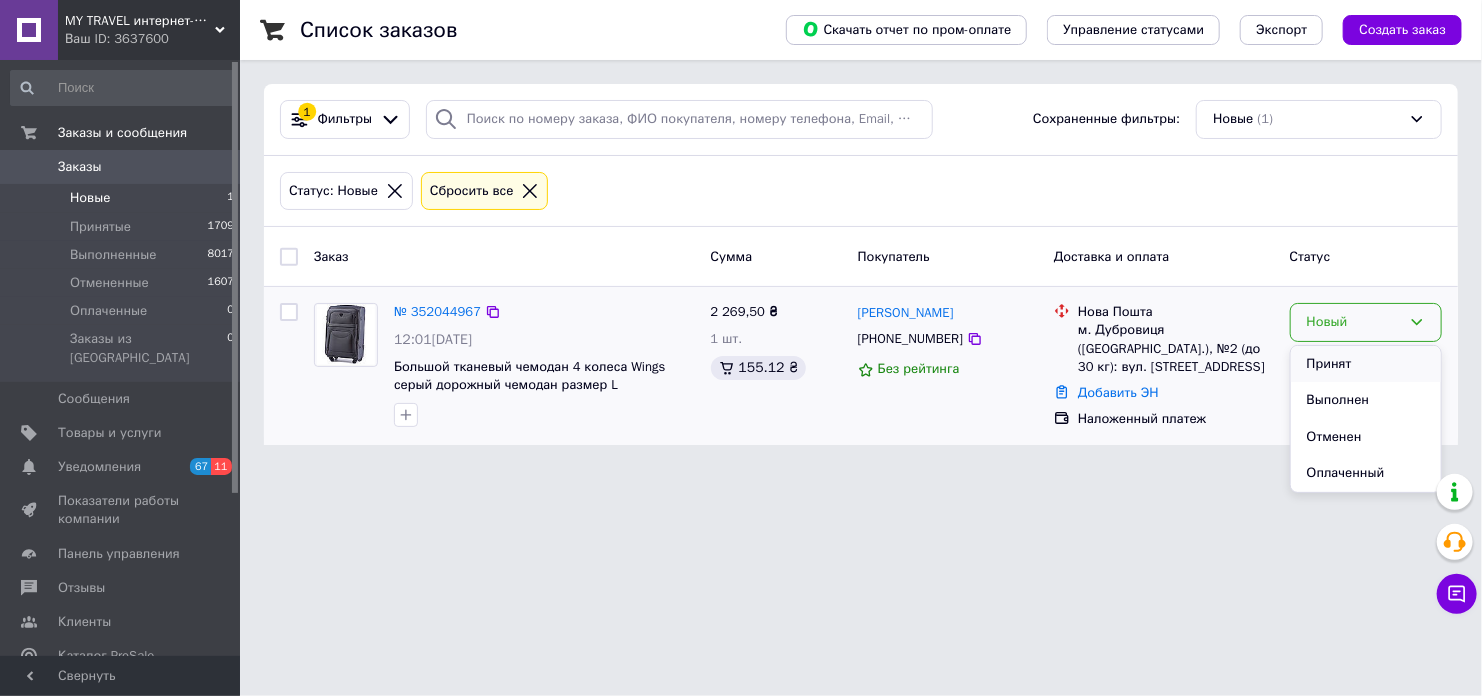 click on "Принят" at bounding box center [1366, 364] 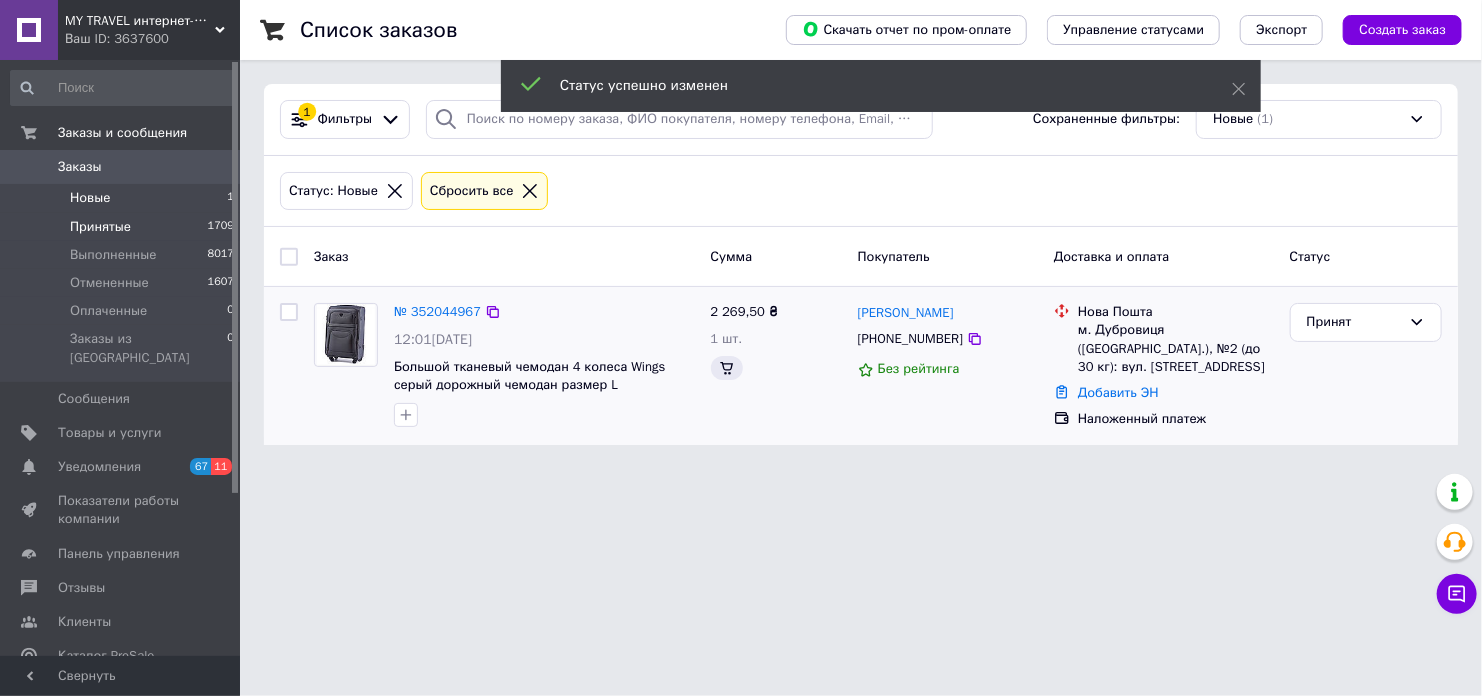 click on "Принятые 1709" at bounding box center (123, 227) 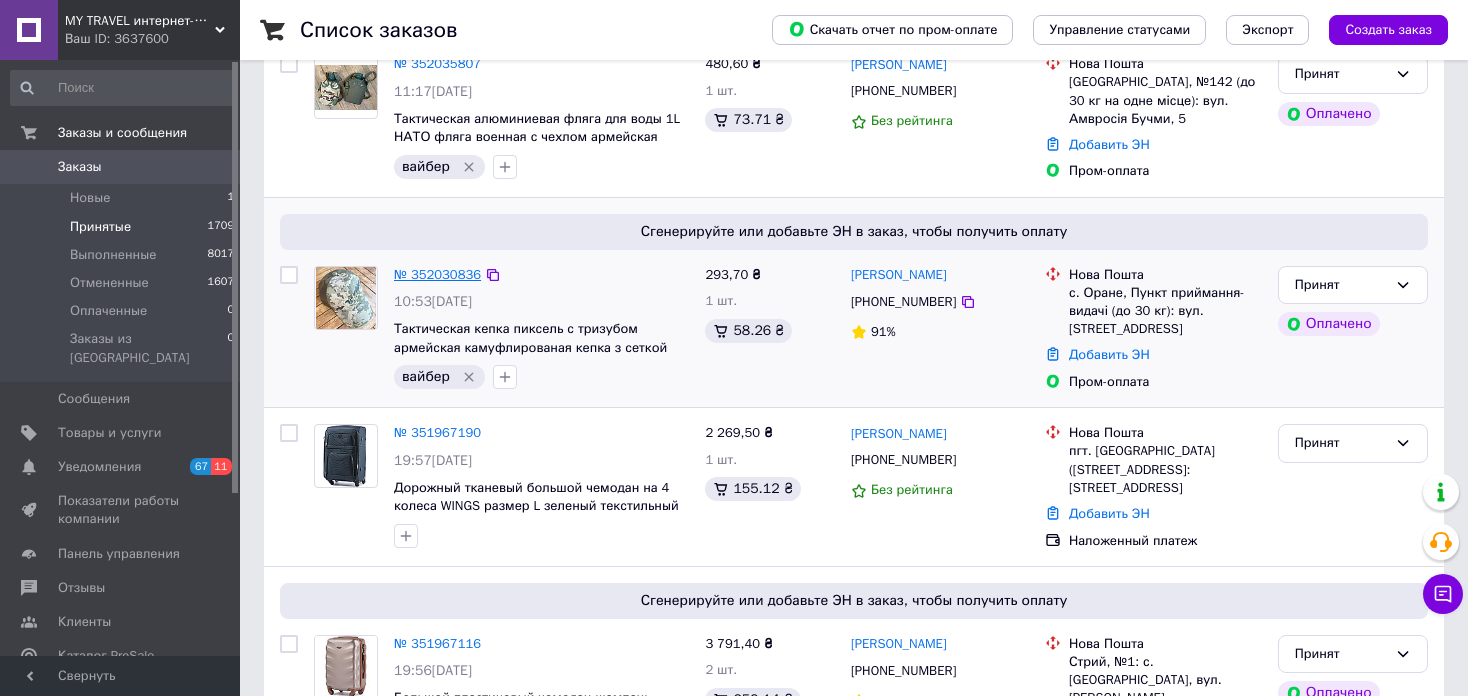 click on "№ 352030836" at bounding box center [437, 274] 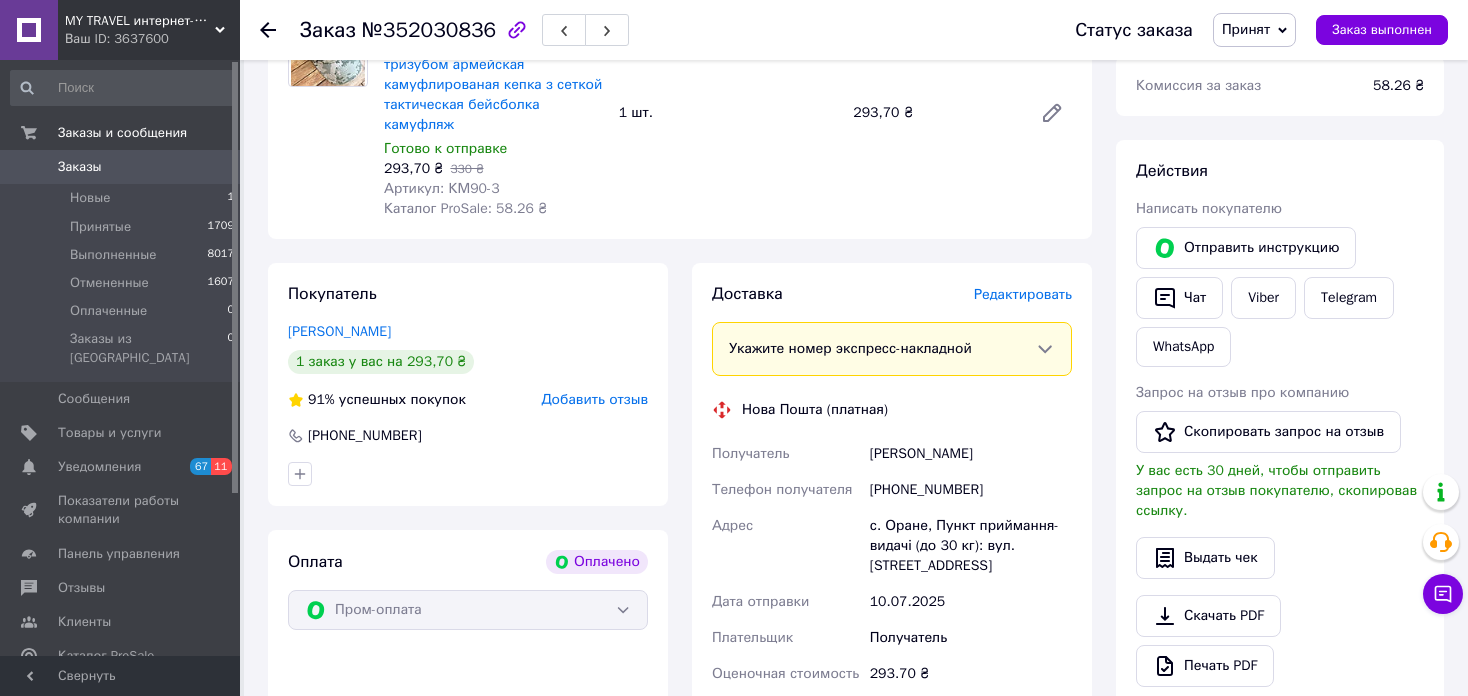 scroll, scrollTop: 900, scrollLeft: 0, axis: vertical 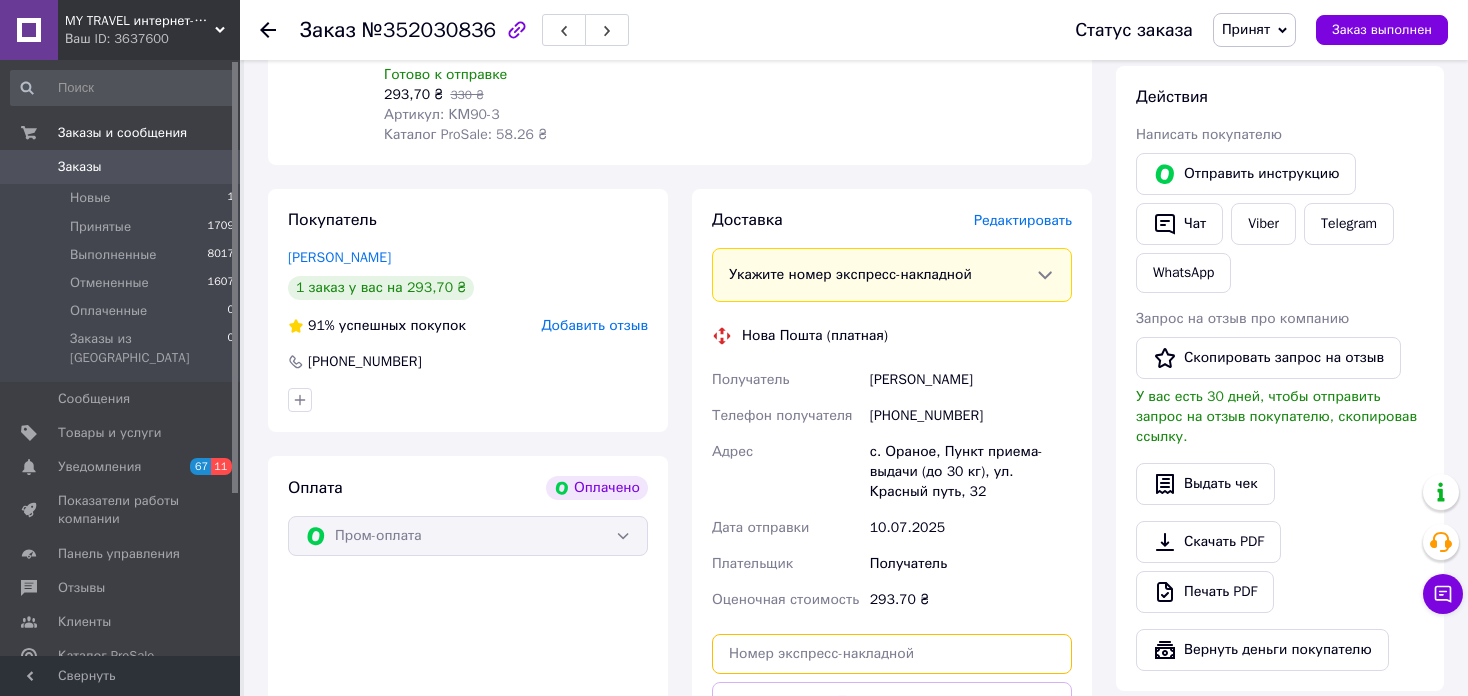 click at bounding box center [892, 654] 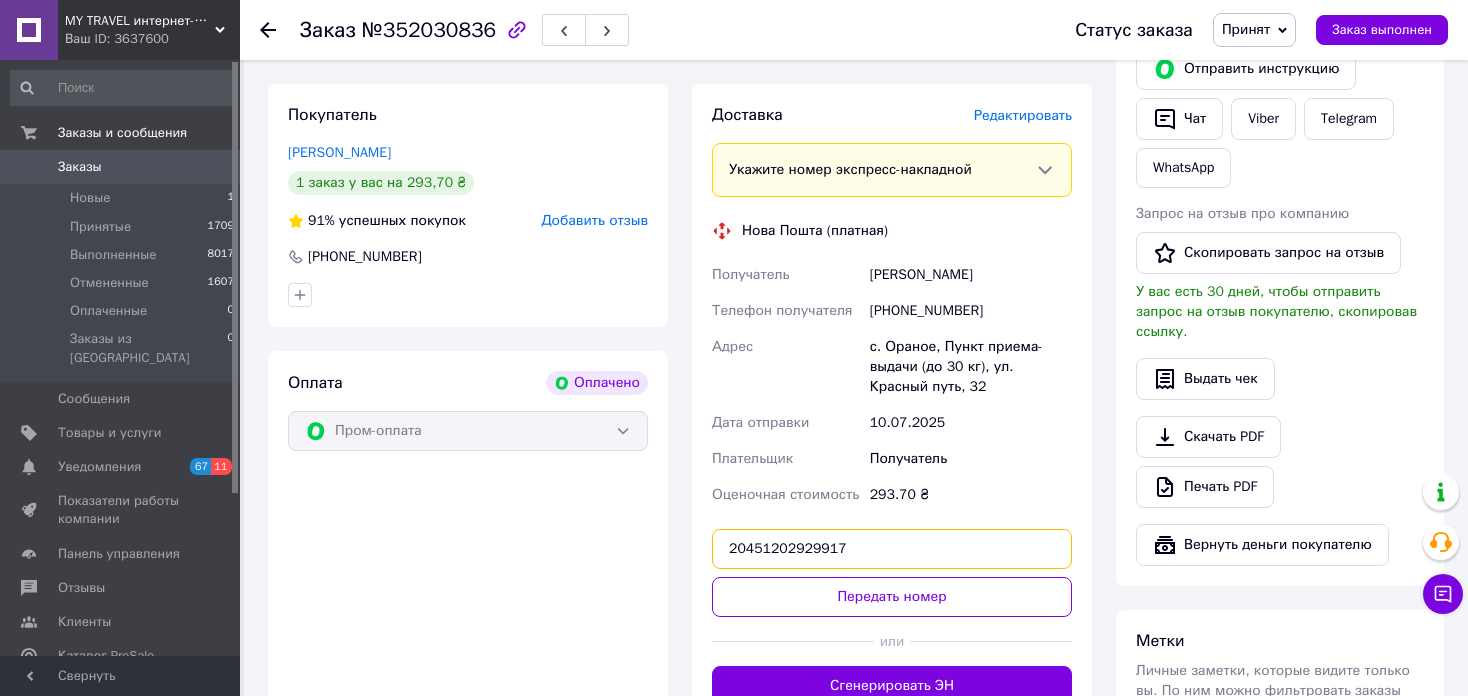 scroll, scrollTop: 1100, scrollLeft: 0, axis: vertical 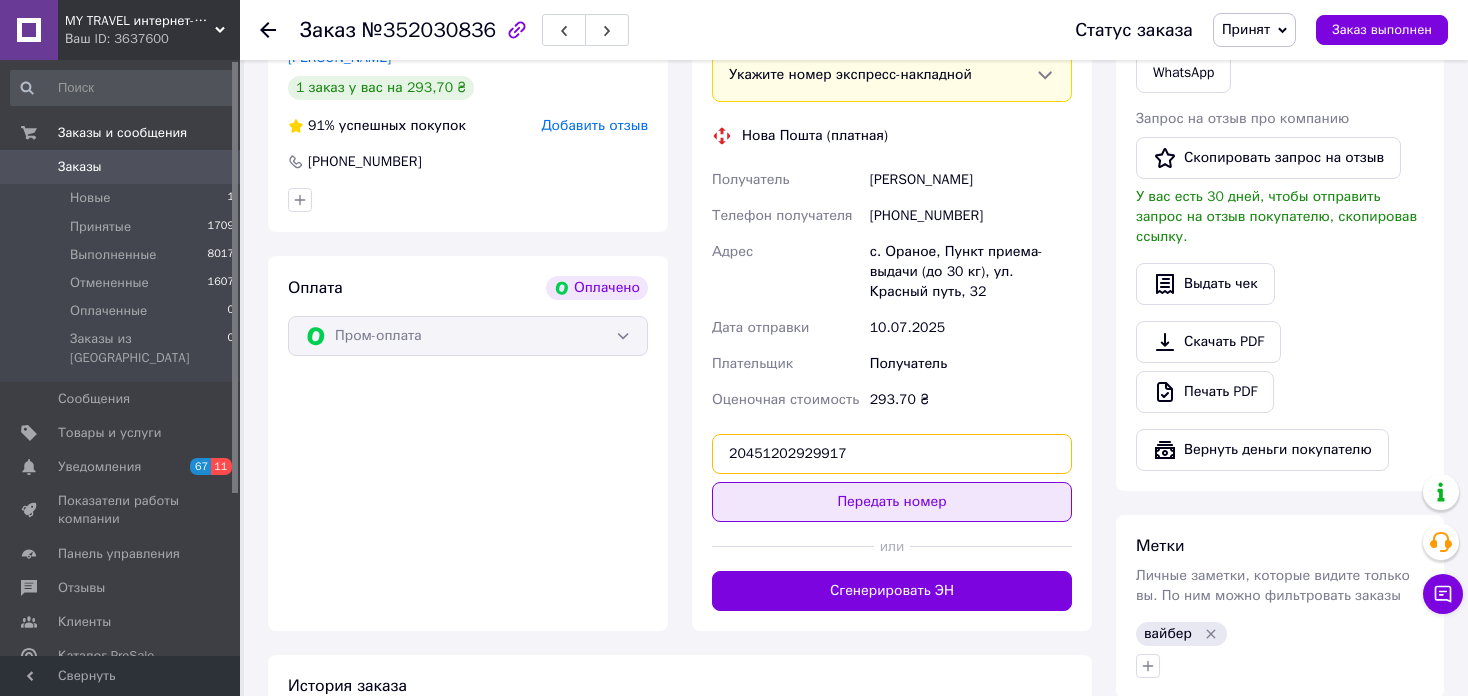 type on "20451202929917" 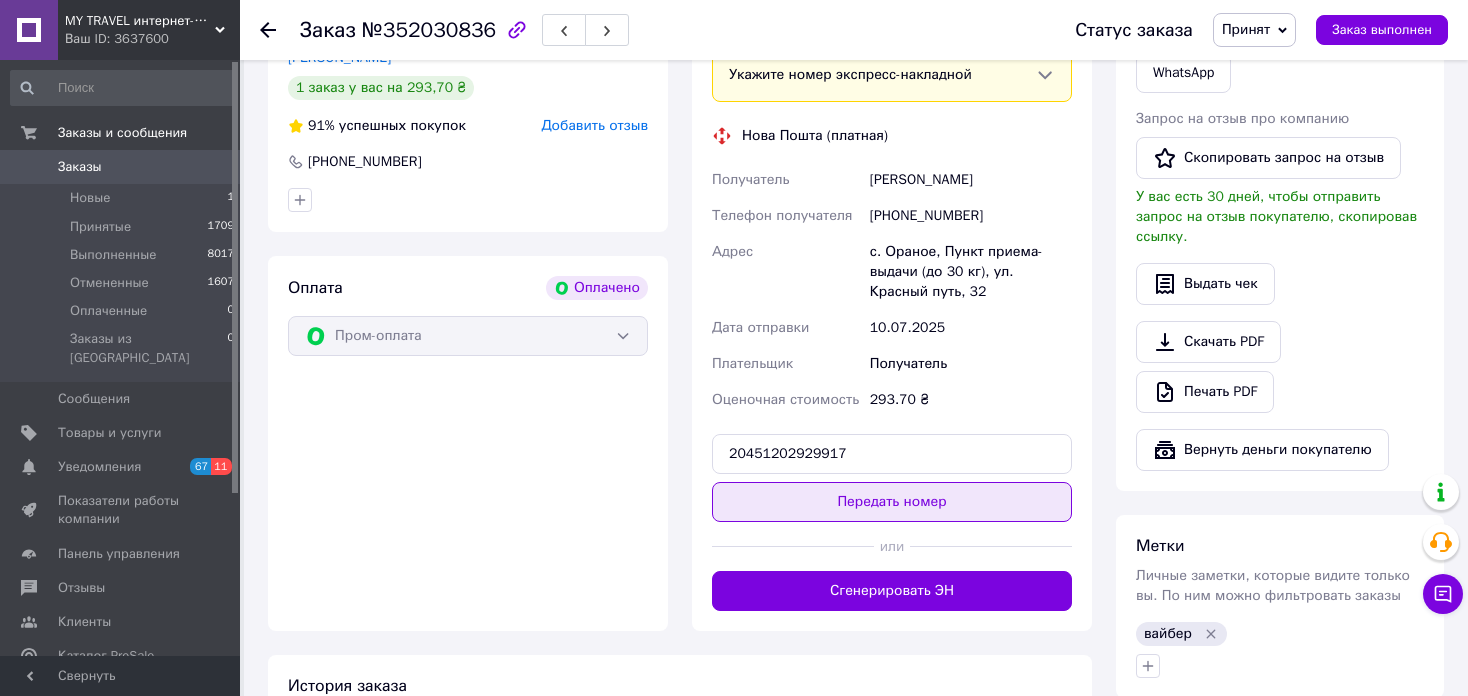 click on "Передать номер" at bounding box center (892, 502) 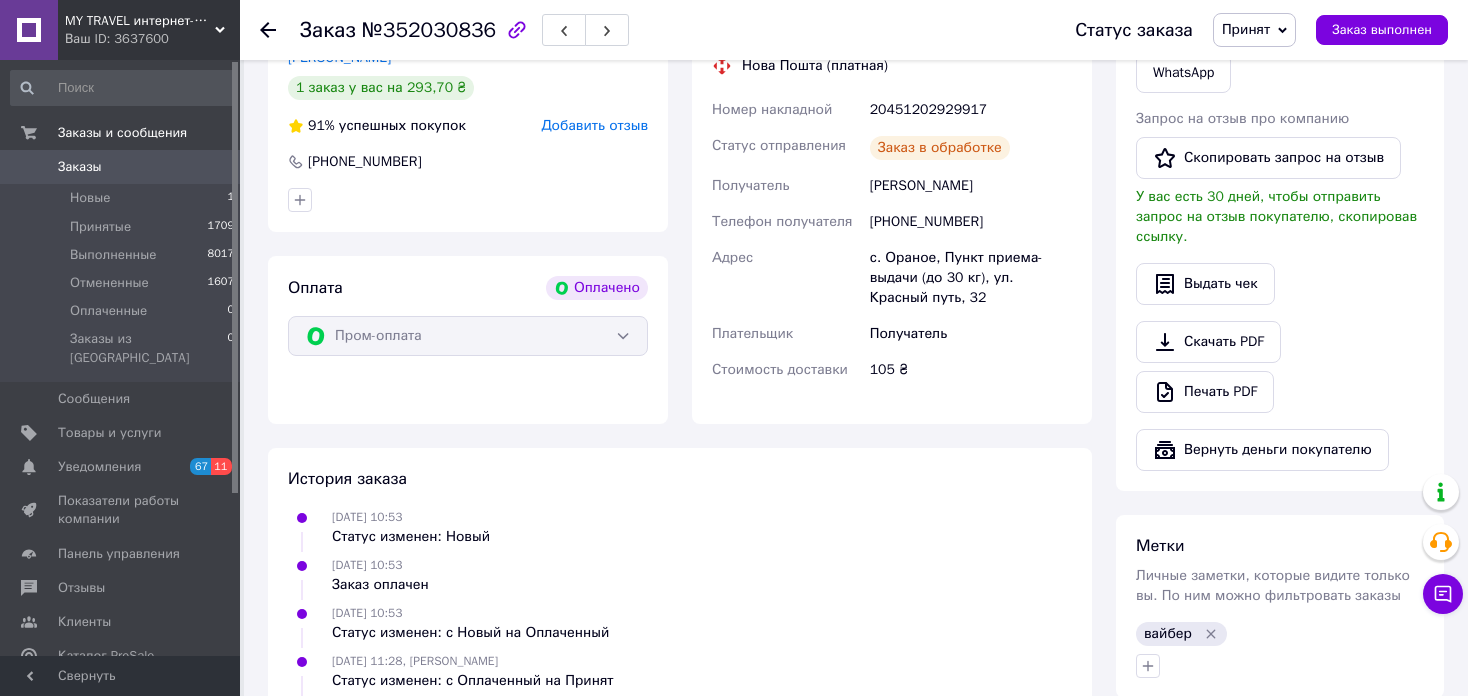 scroll, scrollTop: 1000, scrollLeft: 0, axis: vertical 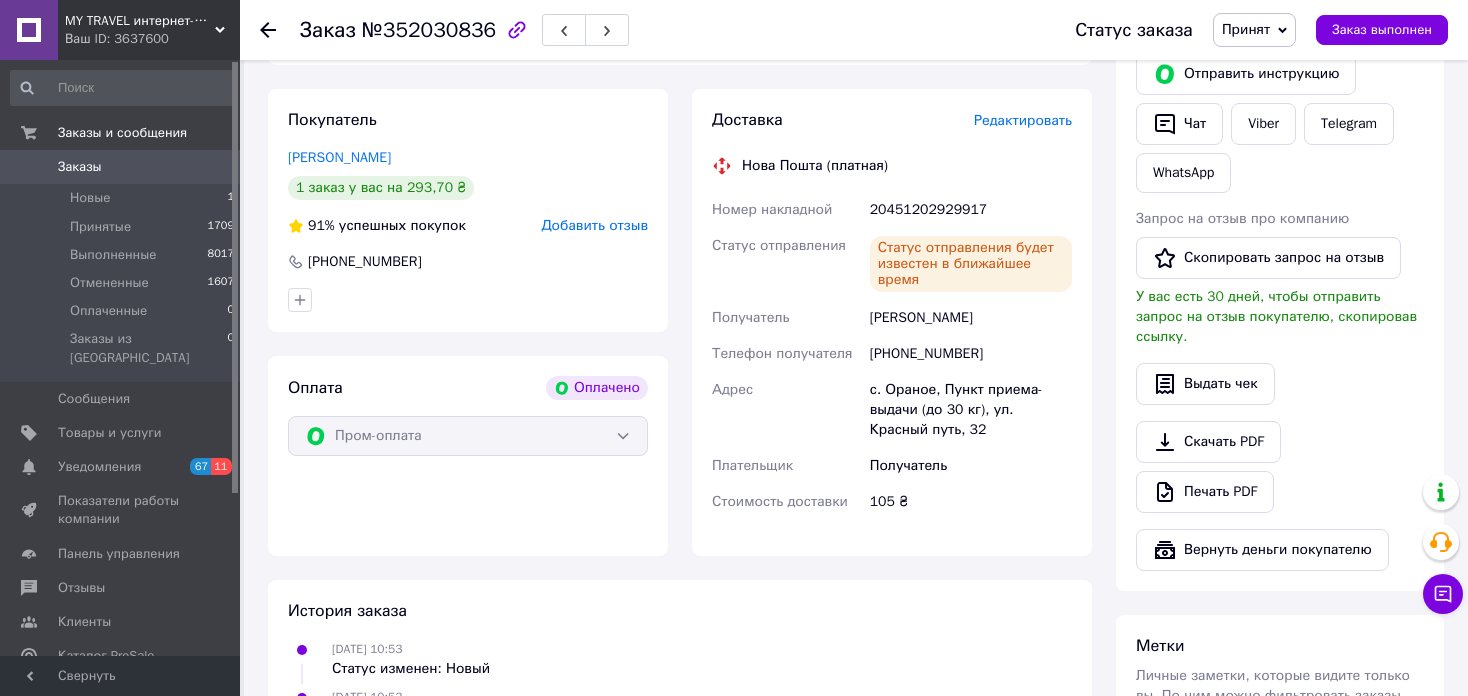 click on "20451202929917" at bounding box center [971, 210] 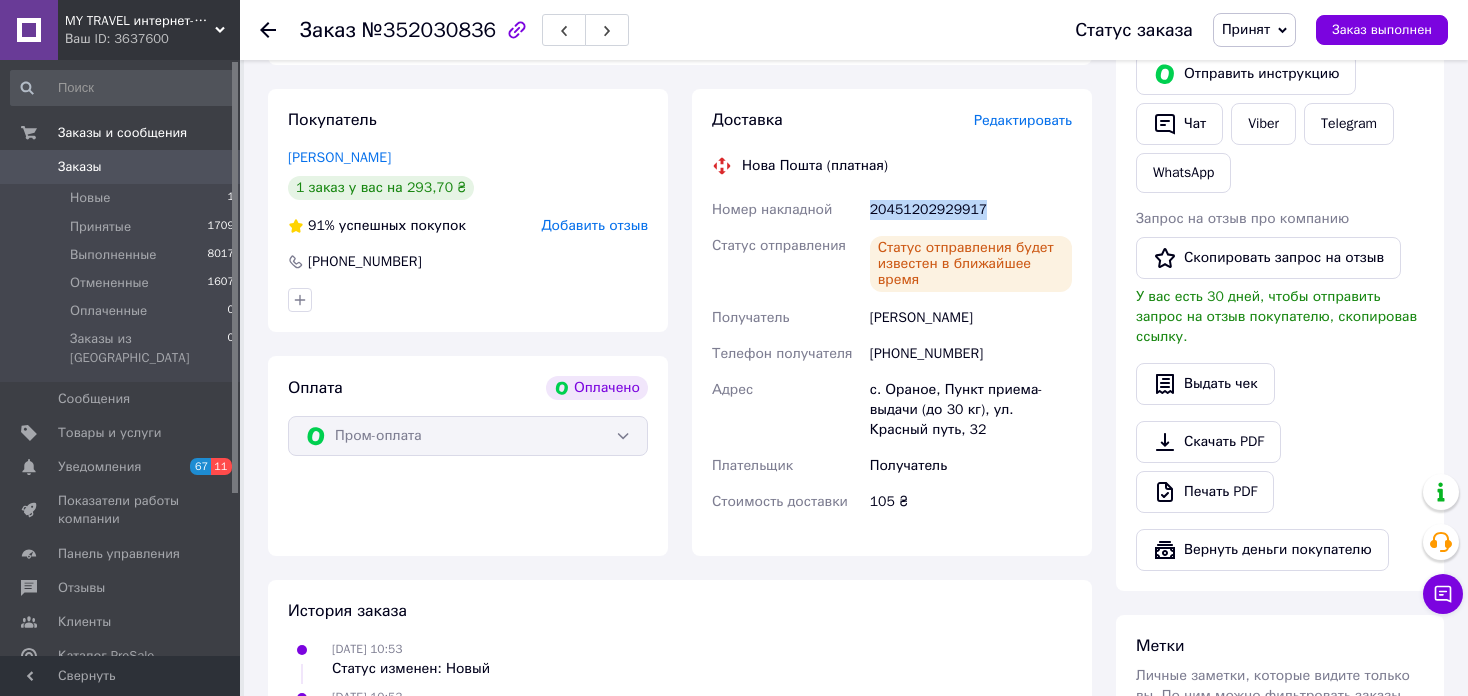 click on "20451202929917" at bounding box center (971, 210) 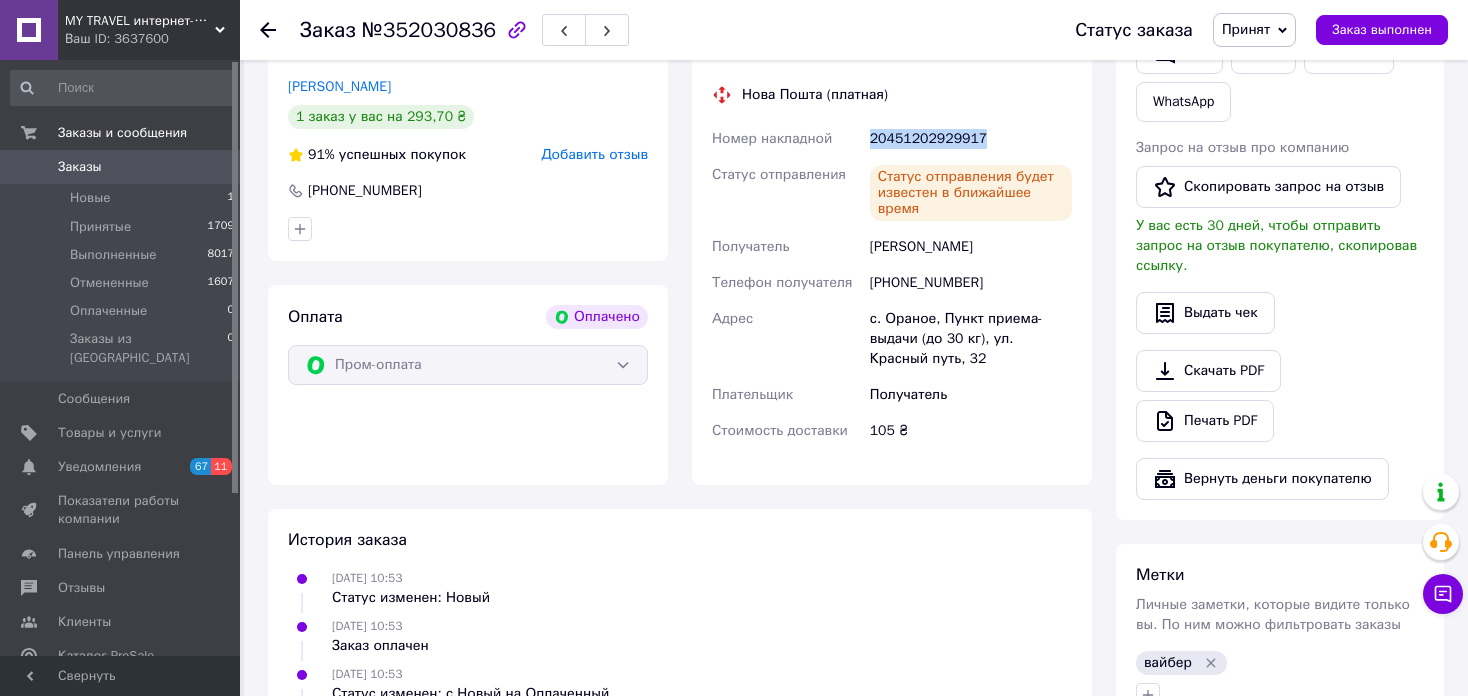scroll, scrollTop: 1200, scrollLeft: 0, axis: vertical 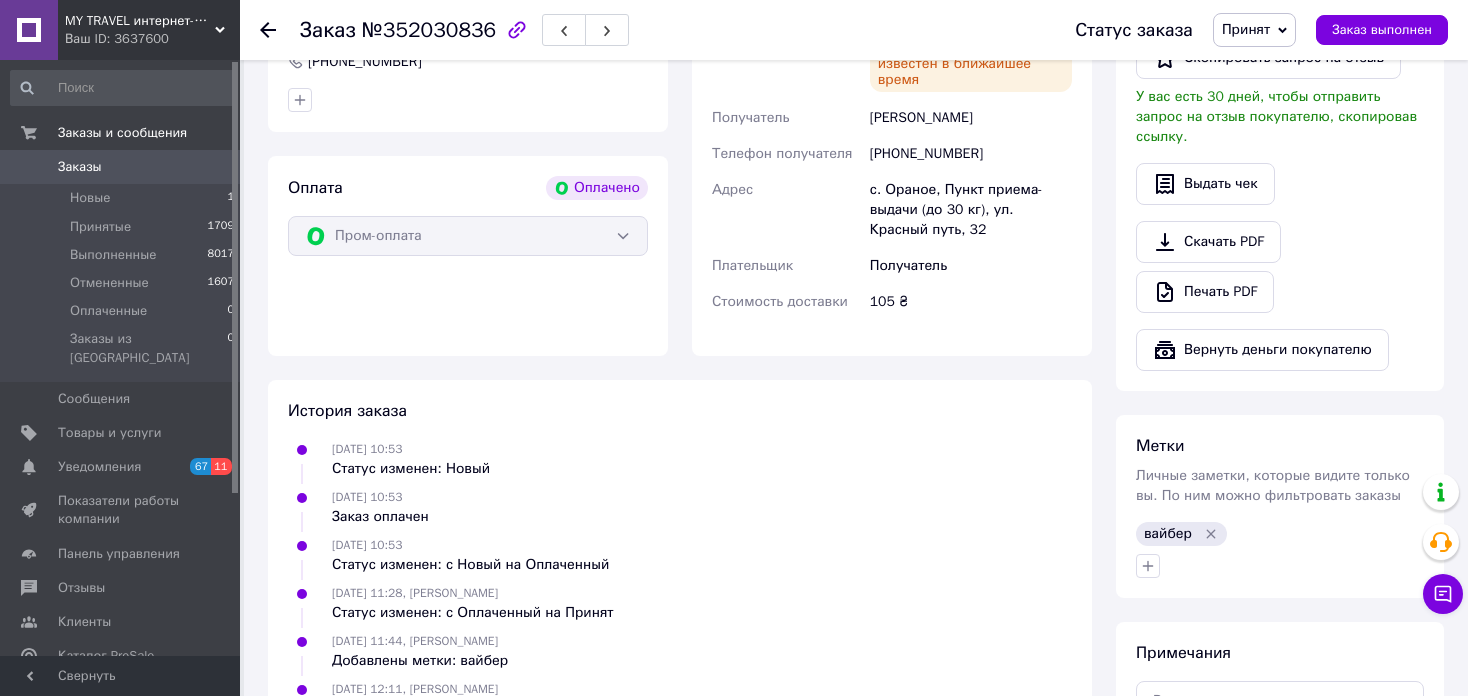 click on "10.07.2025 10:53 Статус изменен: с Новый на Оплаченный" at bounding box center (680, 555) 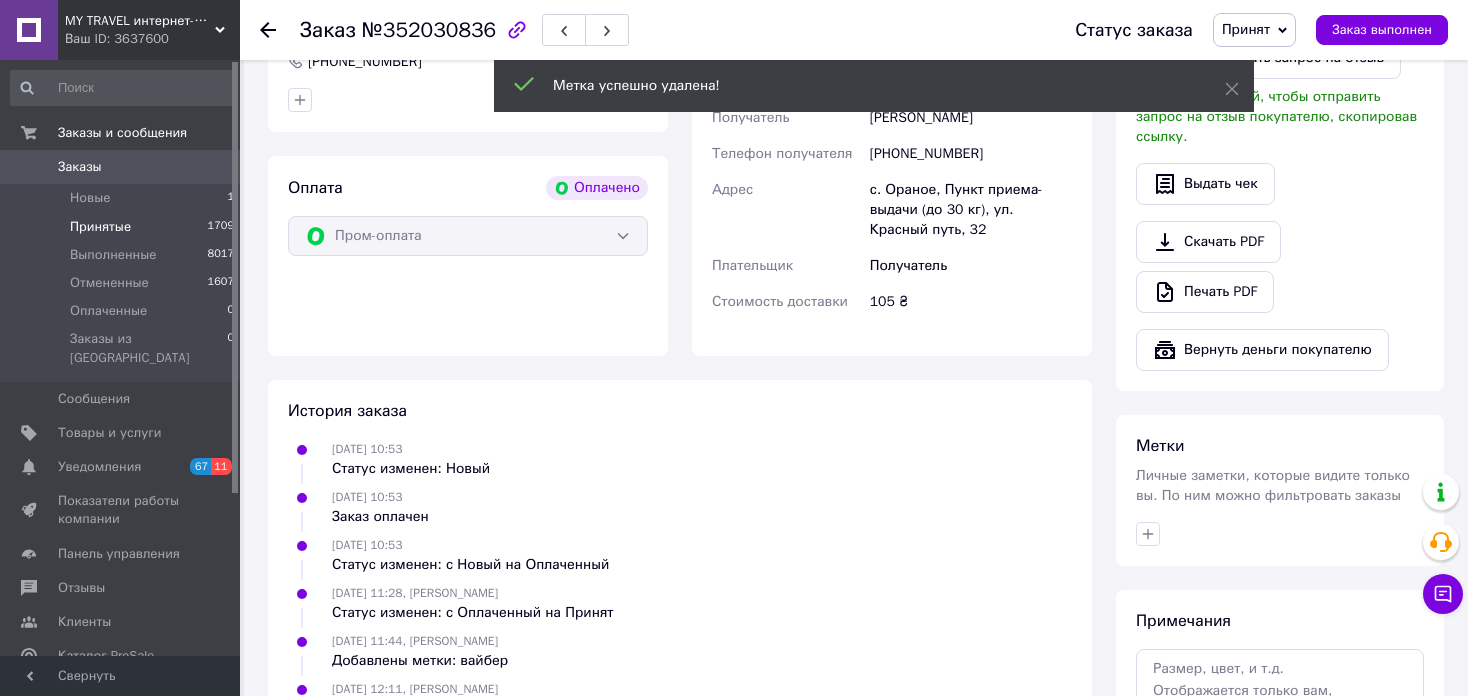 click on "Принятые" at bounding box center [100, 227] 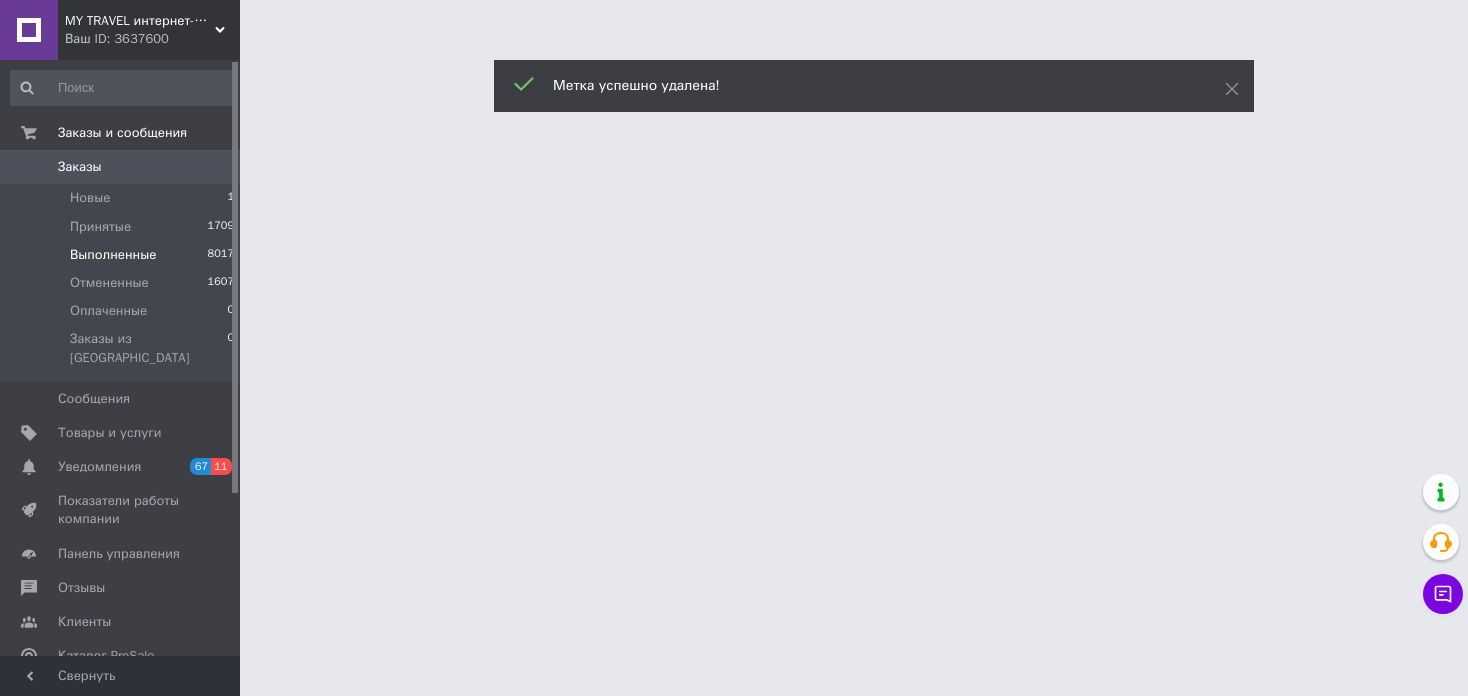 scroll, scrollTop: 0, scrollLeft: 0, axis: both 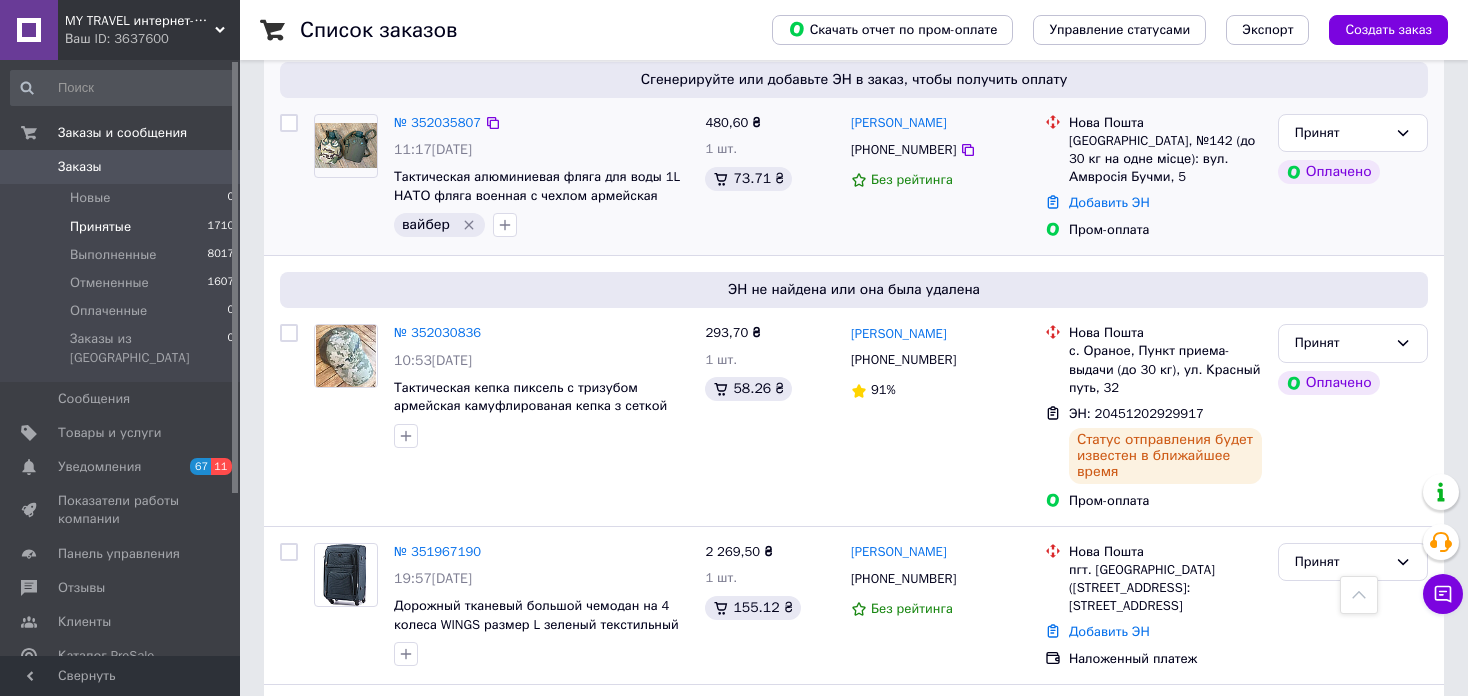 click 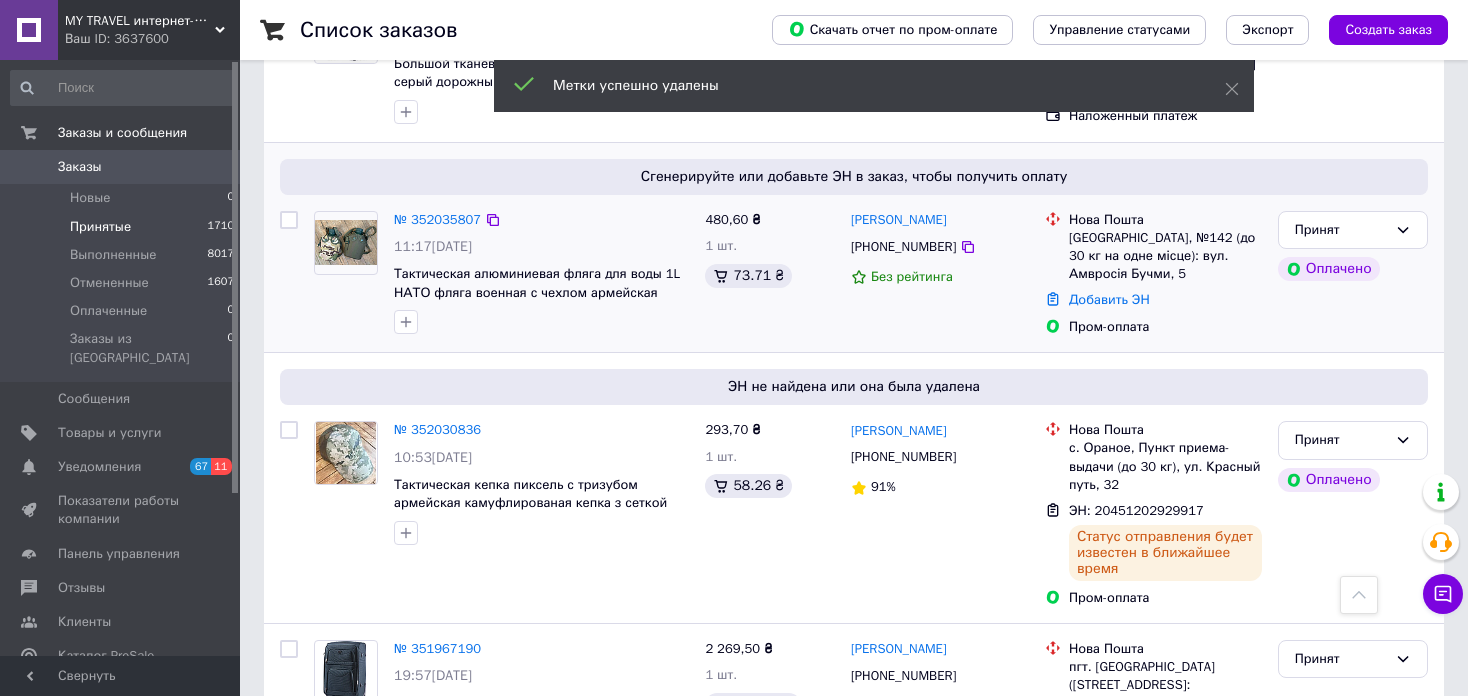 scroll, scrollTop: 200, scrollLeft: 0, axis: vertical 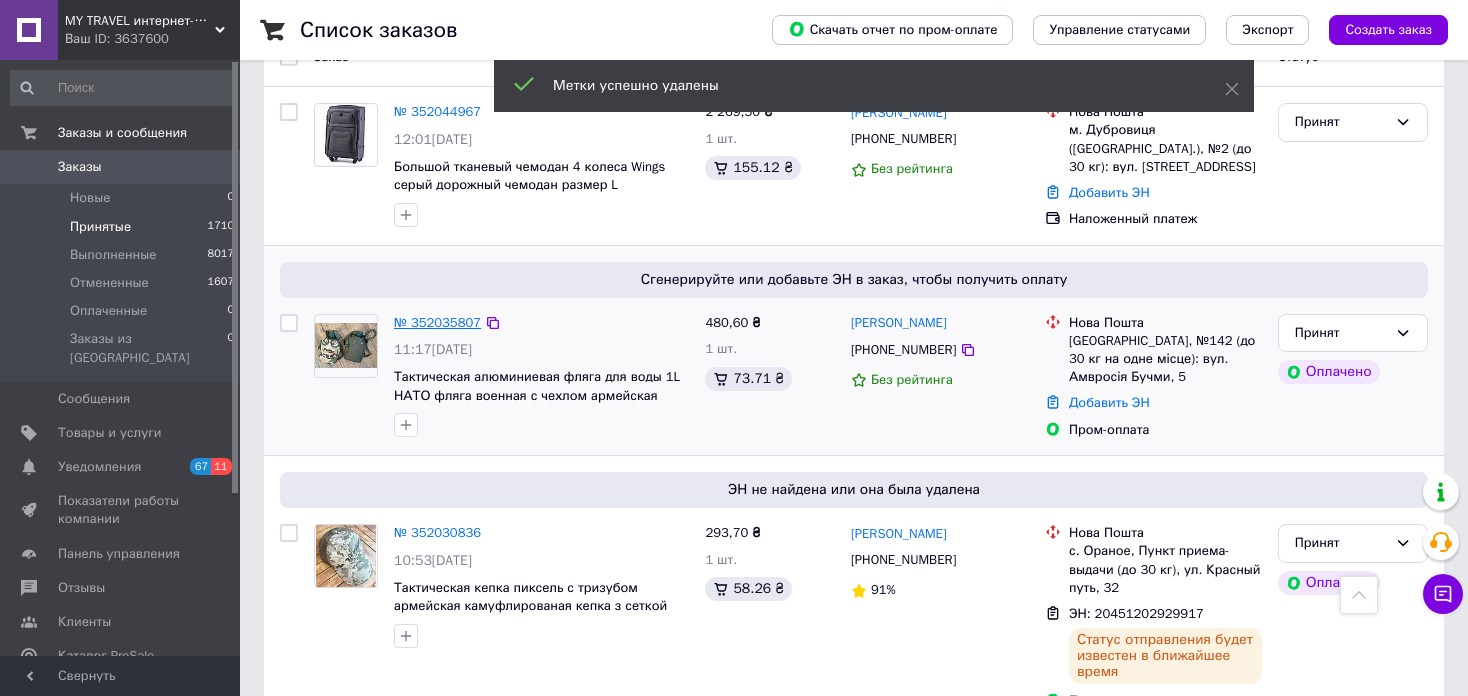 click on "№ 352035807" at bounding box center (437, 322) 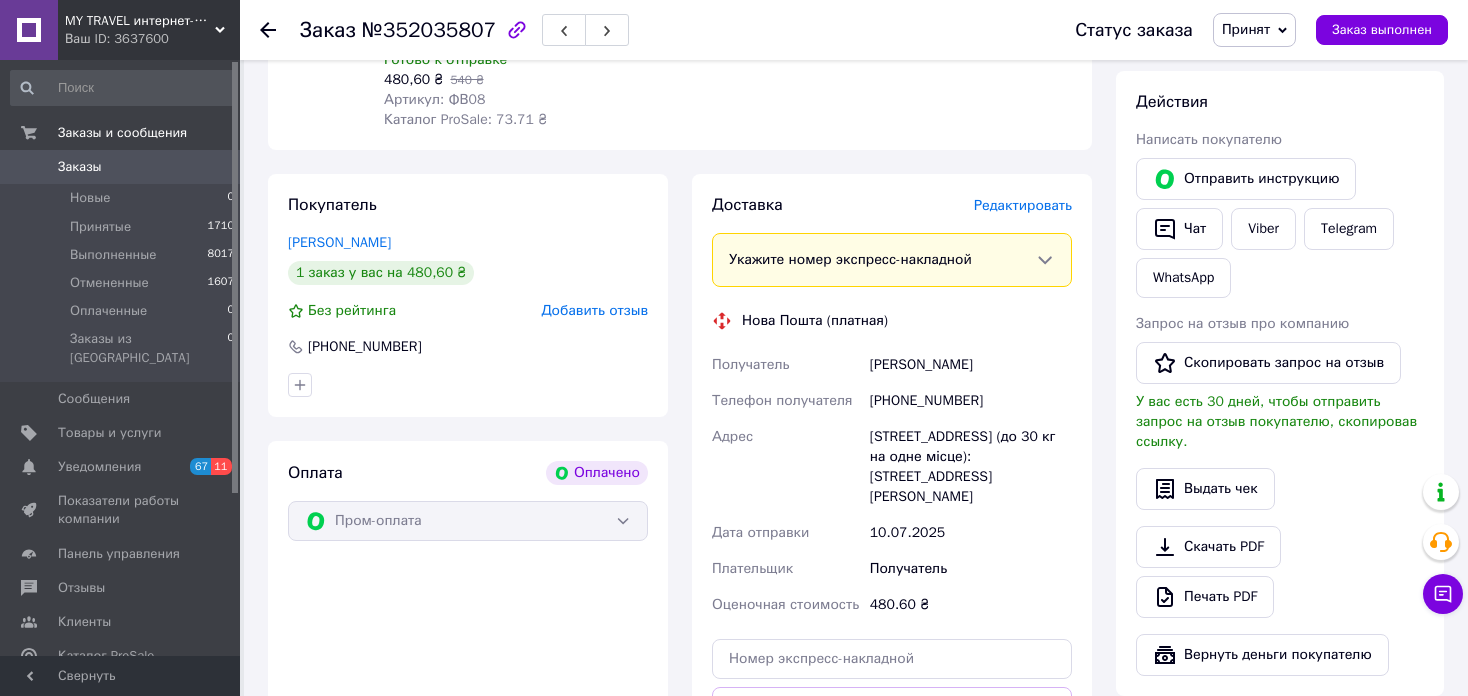 scroll, scrollTop: 1100, scrollLeft: 0, axis: vertical 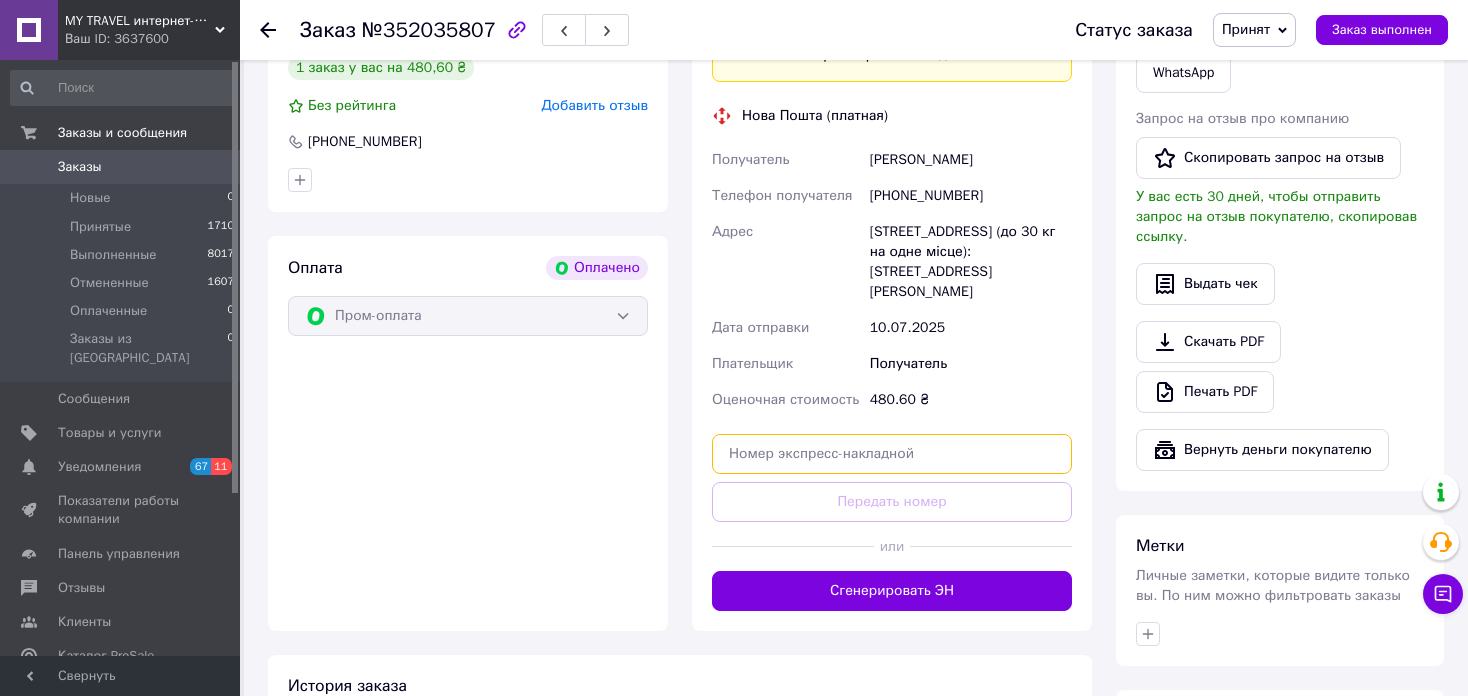 click at bounding box center [892, 454] 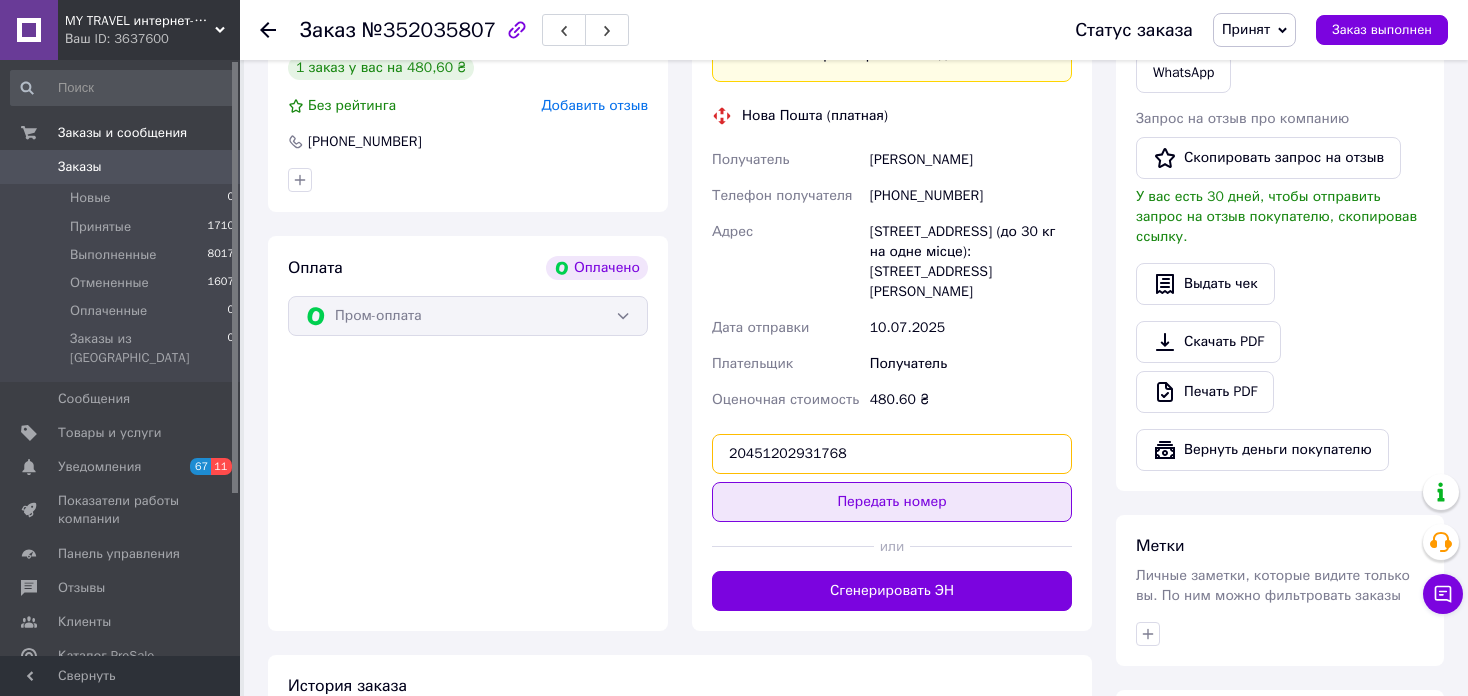 type on "20451202931768" 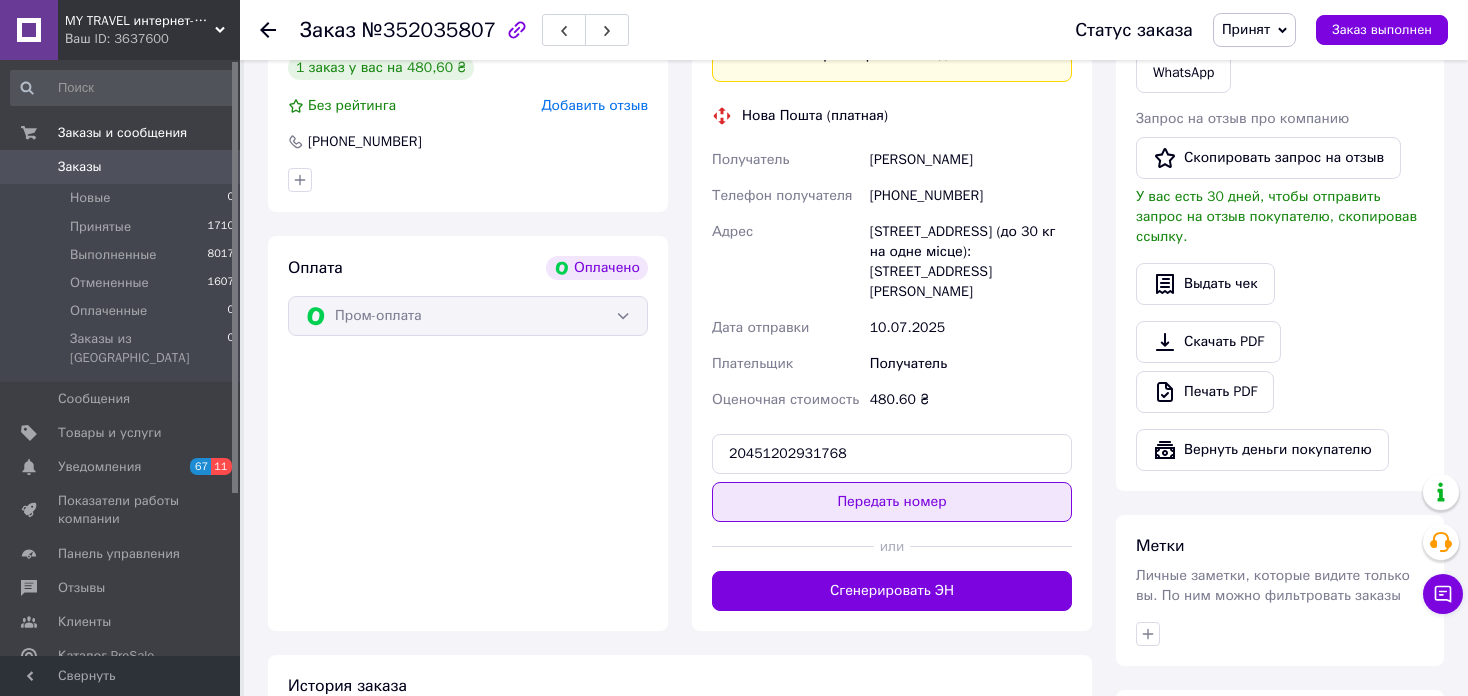 click on "Передать номер" at bounding box center [892, 502] 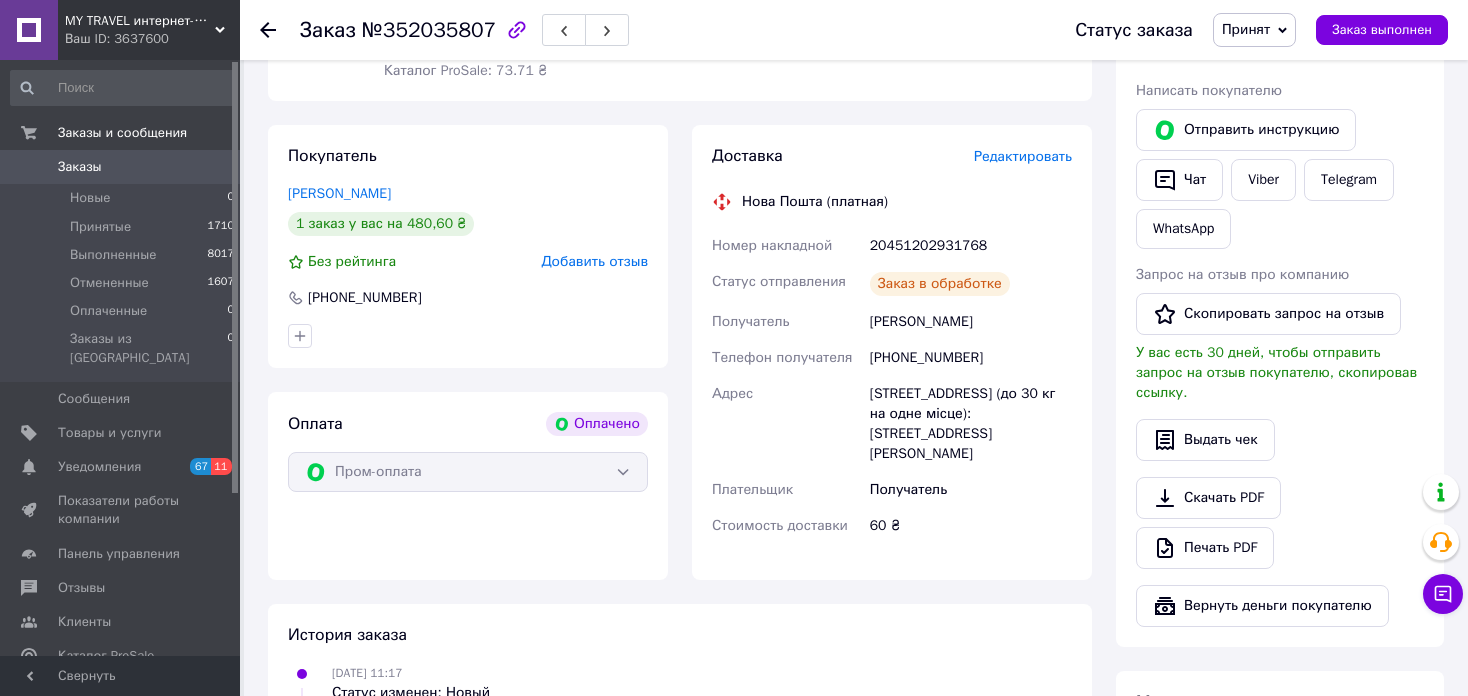 scroll, scrollTop: 800, scrollLeft: 0, axis: vertical 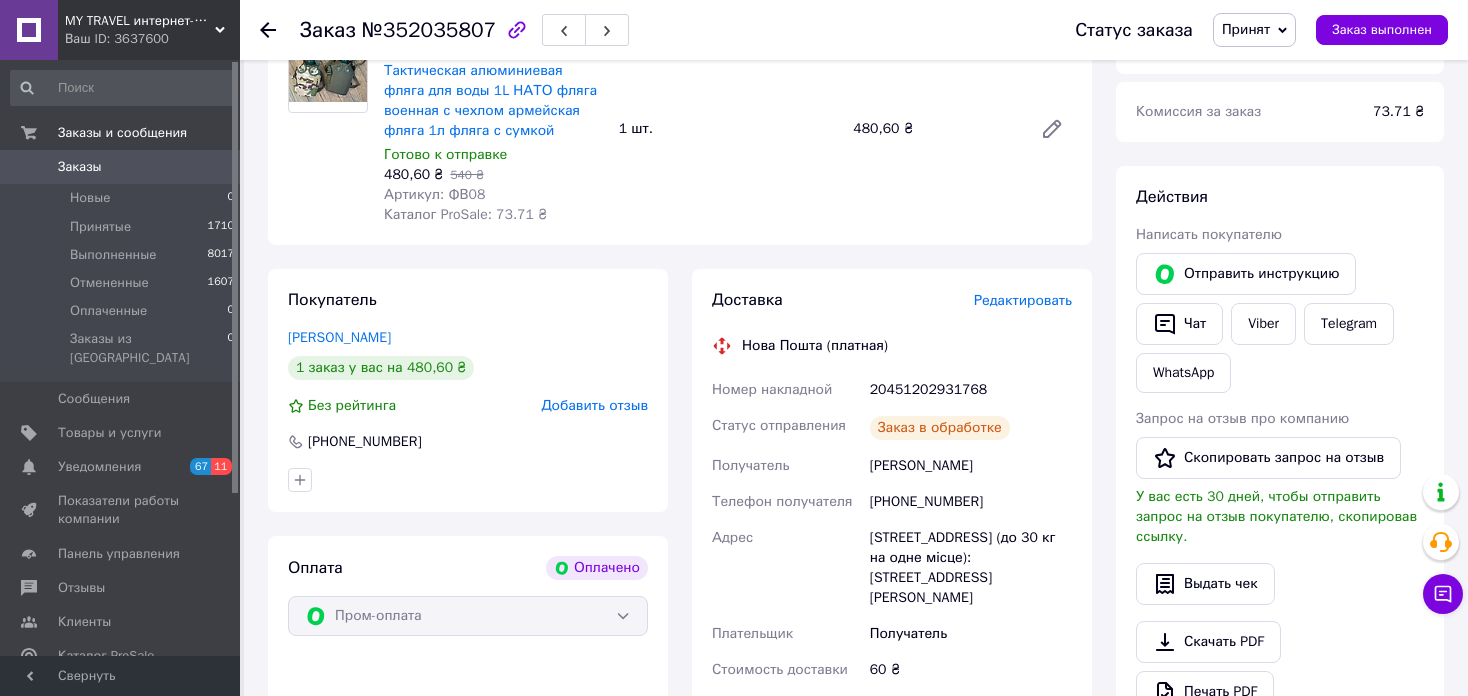 click on "20451202931768" at bounding box center (971, 390) 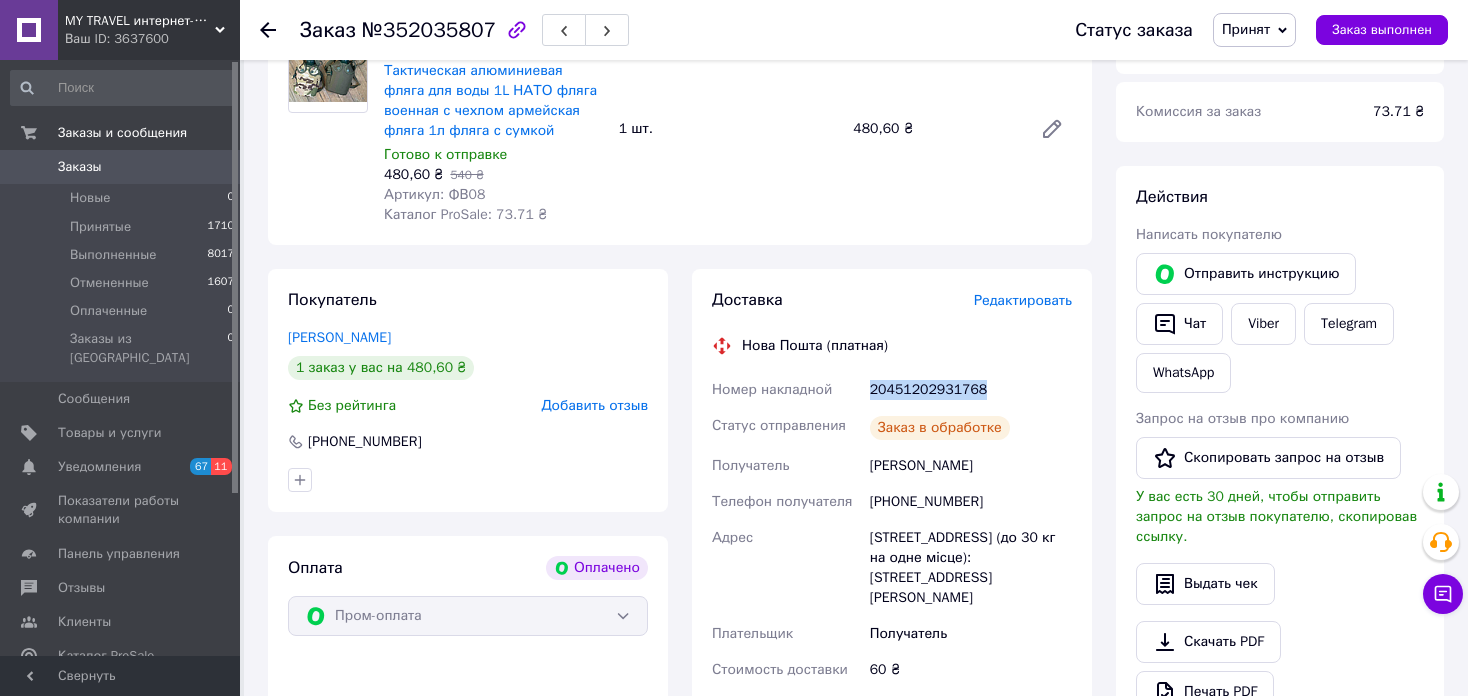 click on "20451202931768" at bounding box center (971, 390) 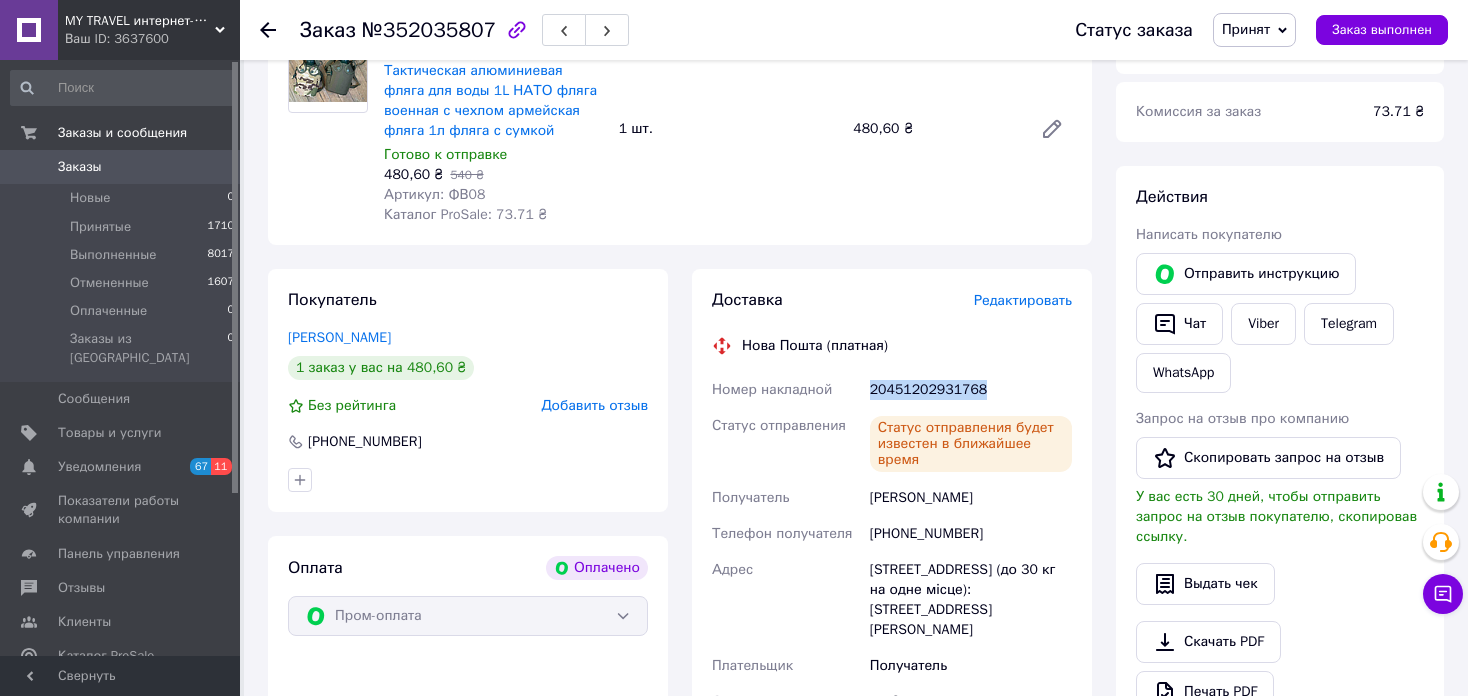 copy on "20451202931768" 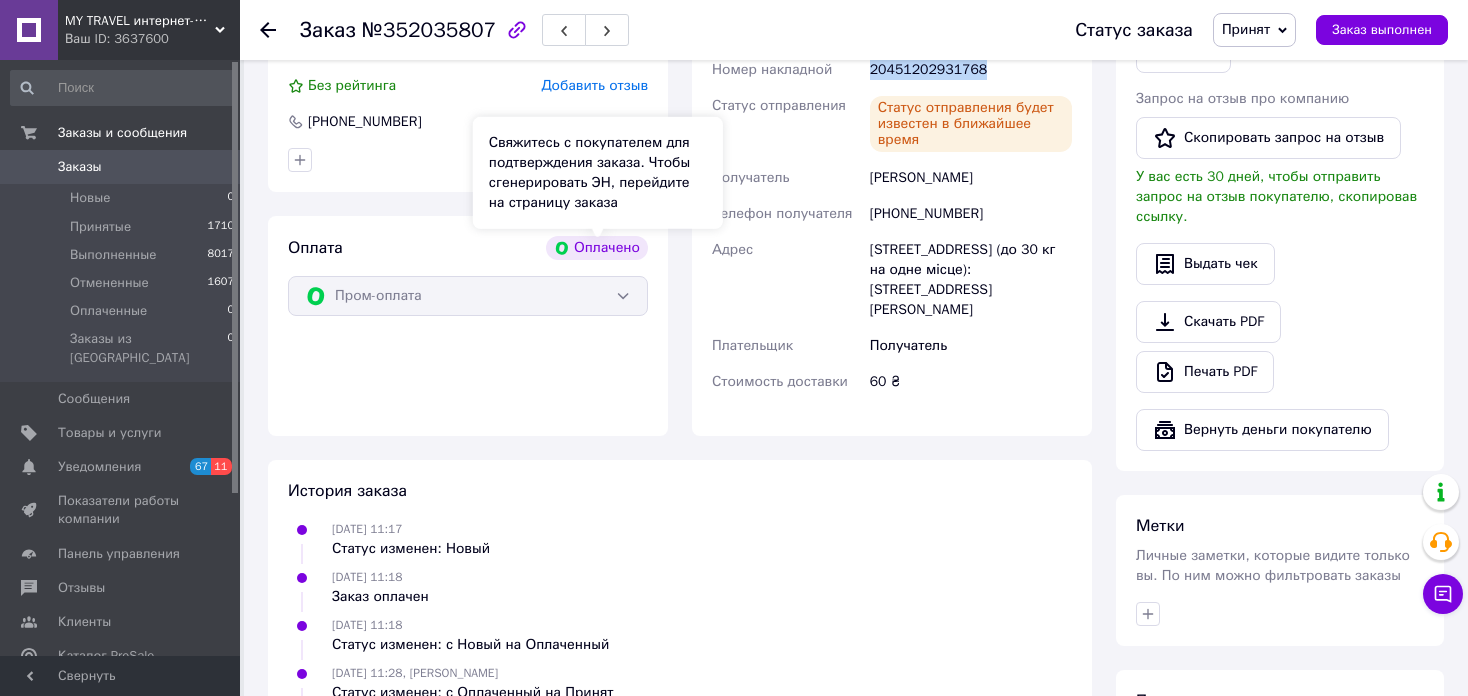scroll, scrollTop: 1300, scrollLeft: 0, axis: vertical 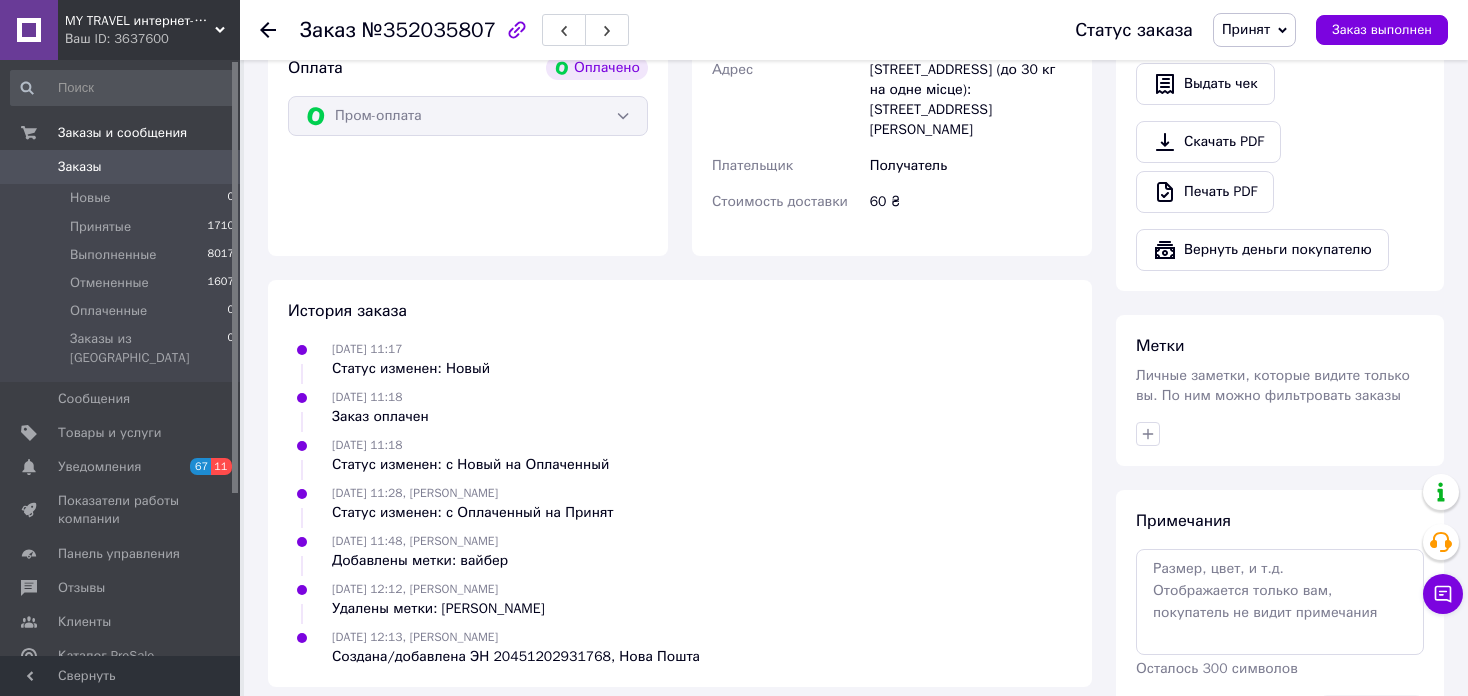 click on "10.07.2025 11:17 Статус изменен: Новый 10.07.2025 11:18 Заказ оплачен 10.07.2025 11:18 Статус изменен: с Новый на Оплаченный 10.07.2025 11:28, Александр Резвин Статус изменен: с Оплаченный на Принят 10.07.2025 11:48, Александр Резвин Добавлены метки: вайбер 10.07.2025 12:12, Александр Резвин Удалены метки: вайбер 10.07.2025 12:13, Александр Резвин Создана/добавлена ЭН 20451202931768, Нова Пошта" at bounding box center [680, 503] 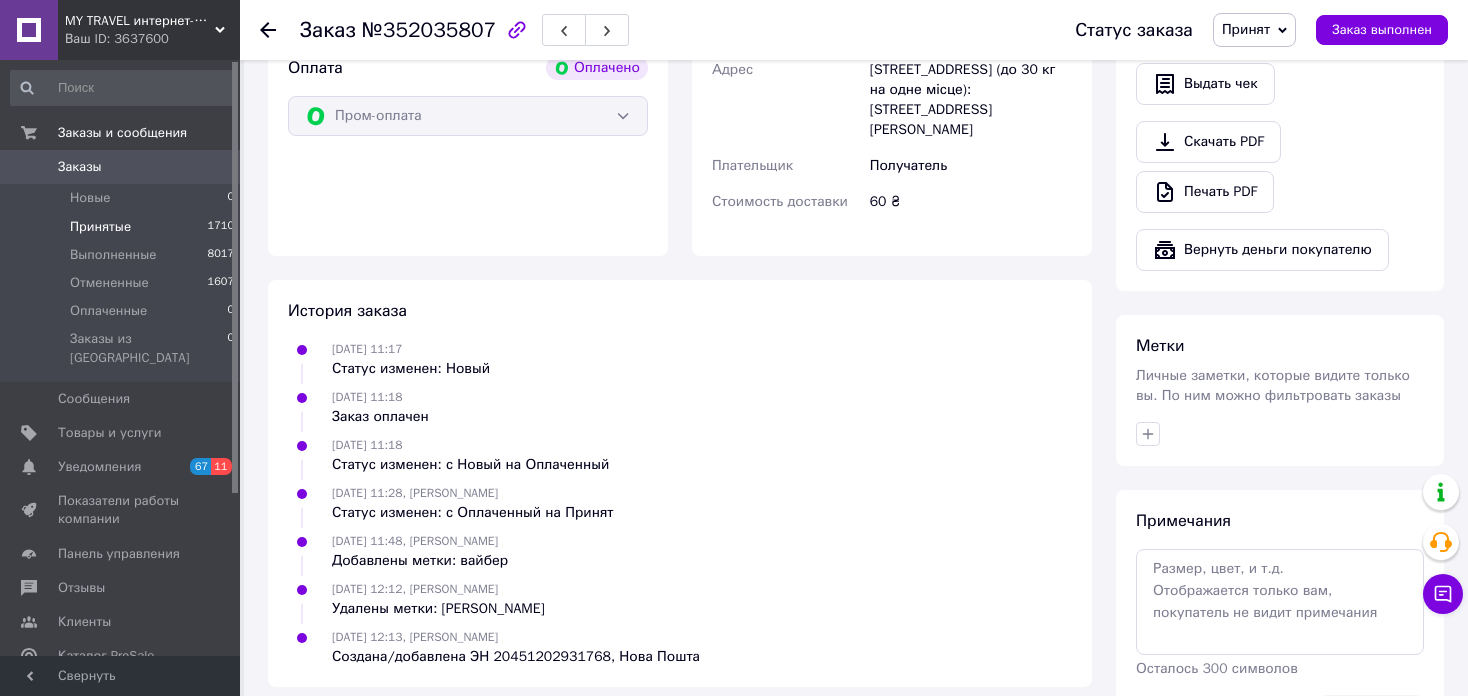 click on "Принятые 1710" at bounding box center [123, 227] 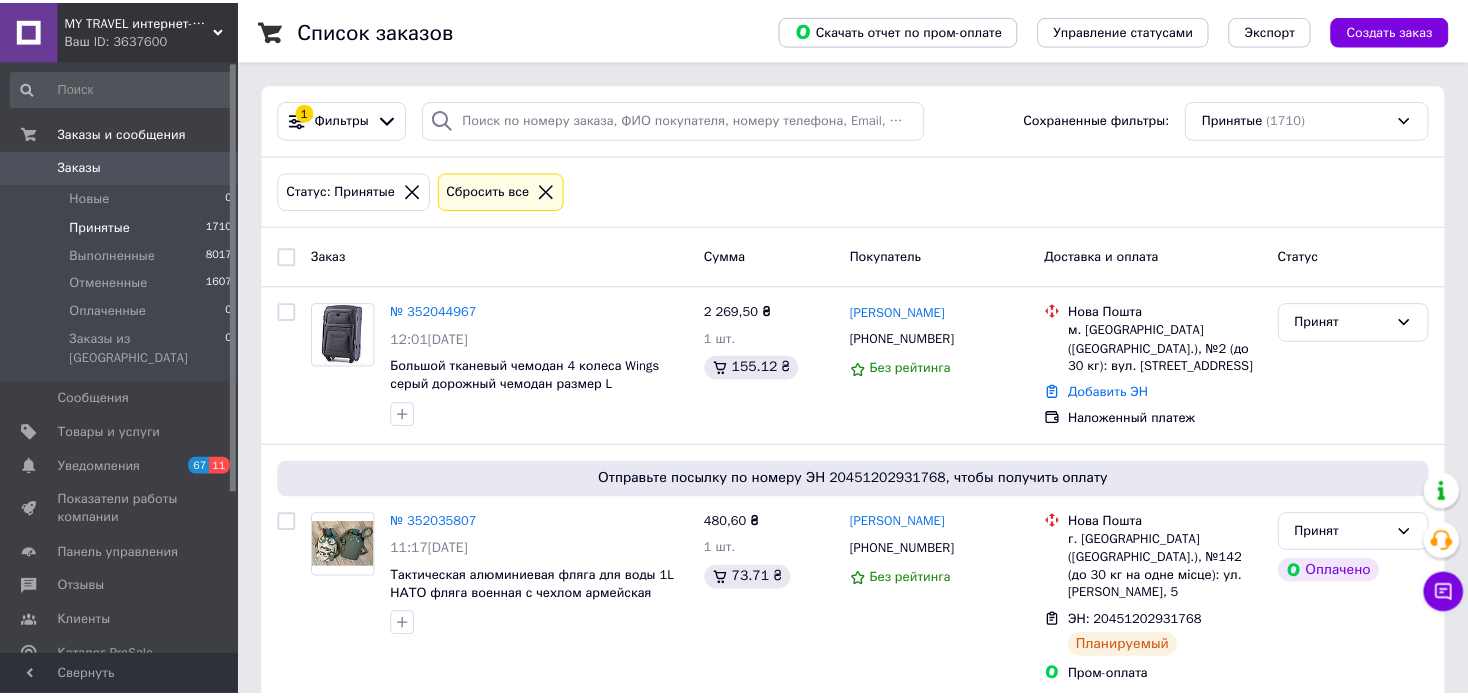 scroll, scrollTop: 0, scrollLeft: 0, axis: both 